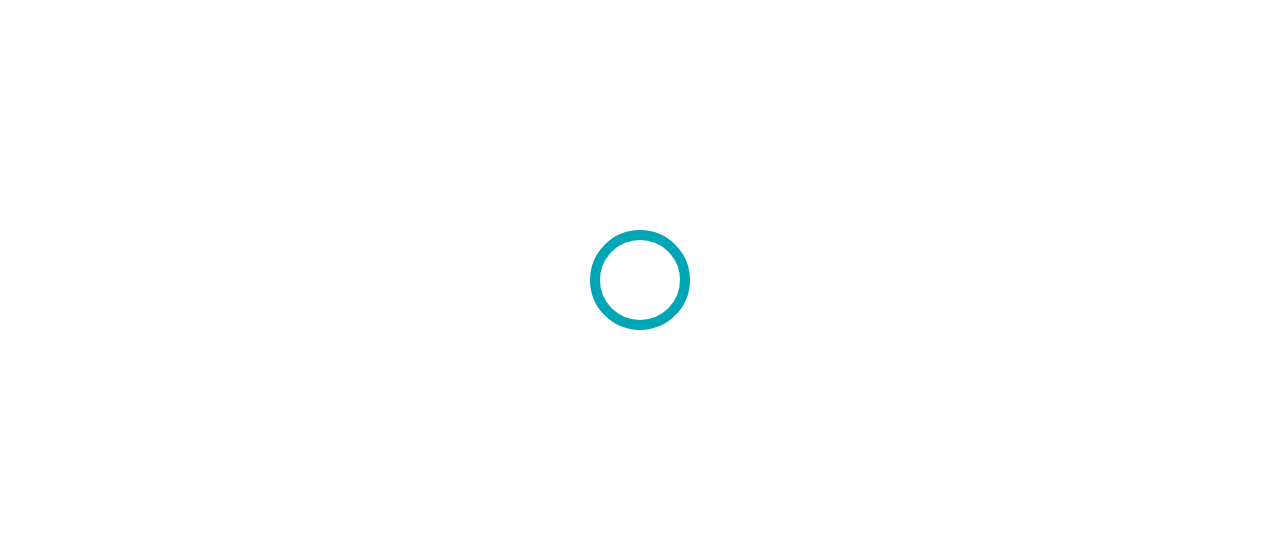scroll, scrollTop: 0, scrollLeft: 0, axis: both 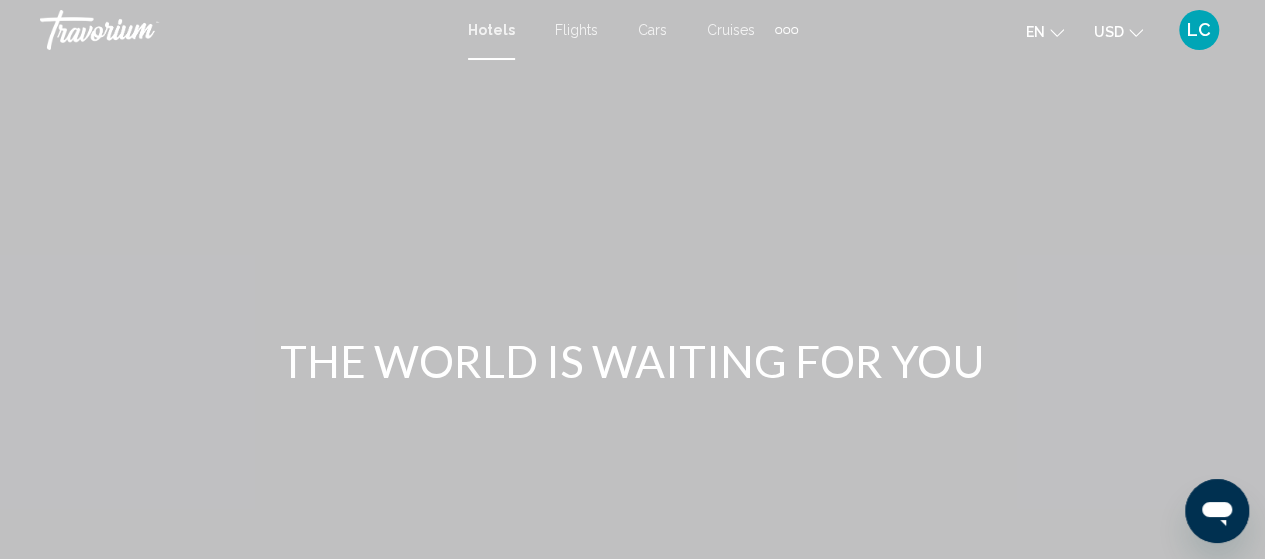 click on "Hotels" at bounding box center [491, 30] 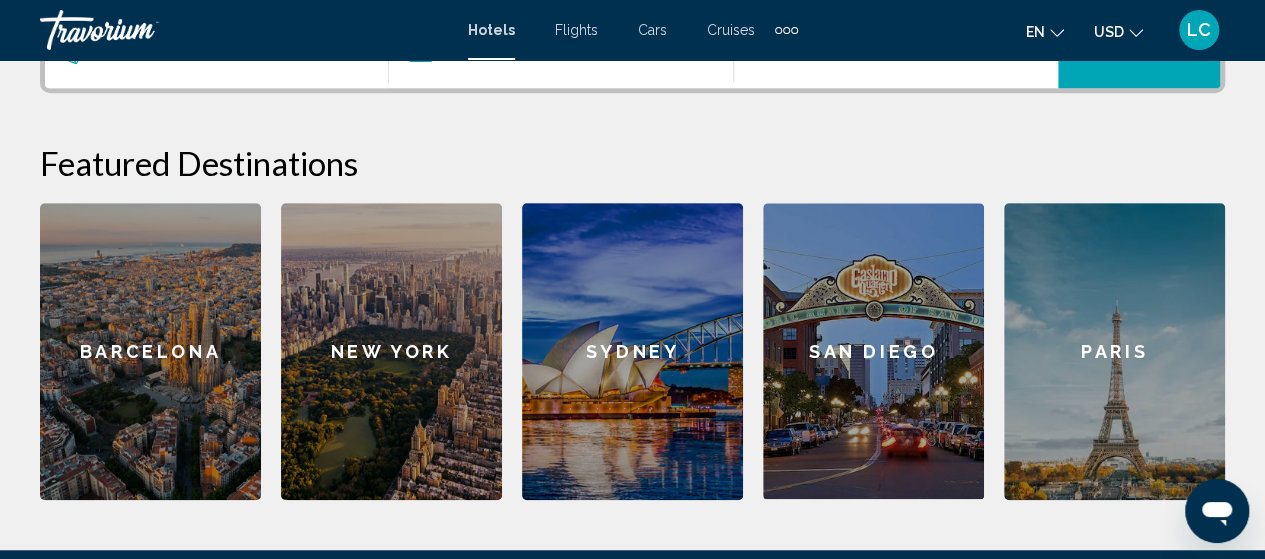 scroll, scrollTop: 502, scrollLeft: 0, axis: vertical 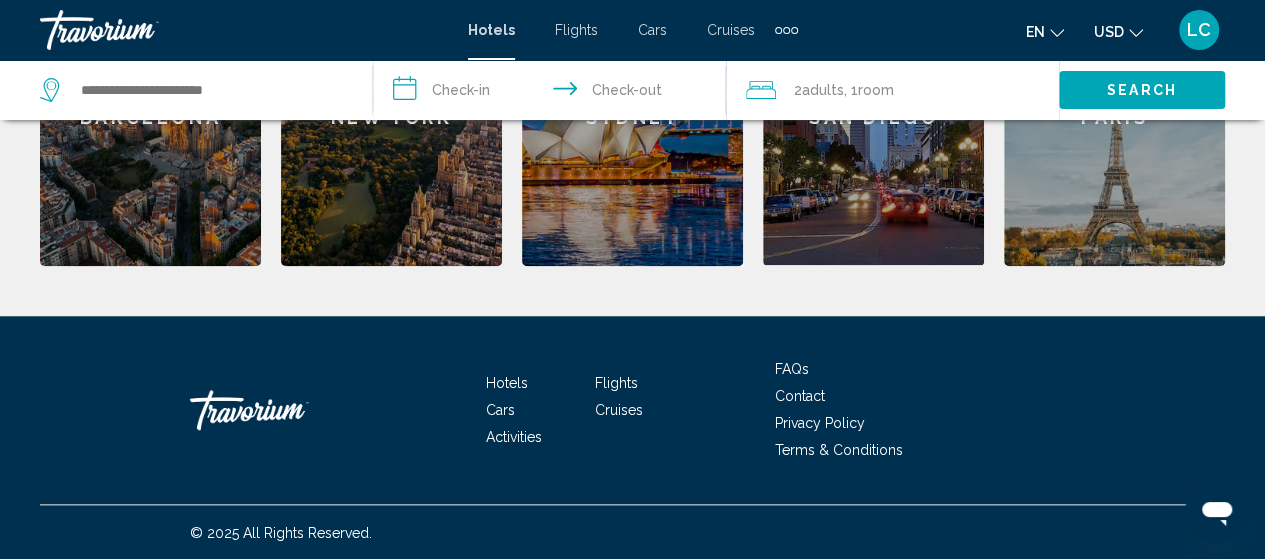 click on "Paris" at bounding box center (1114, 117) 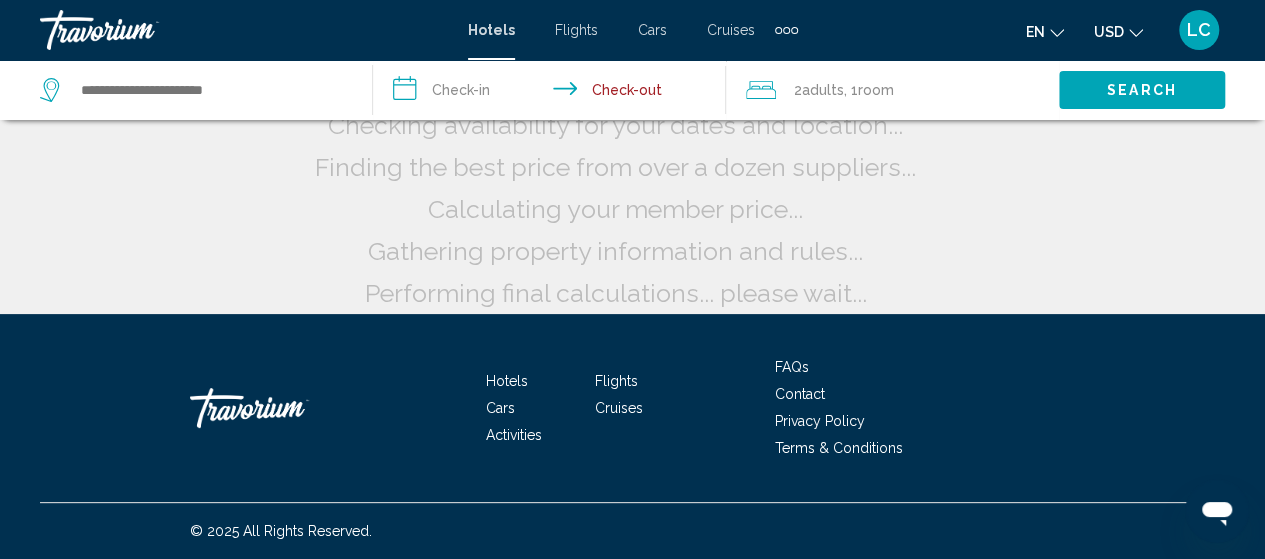 scroll, scrollTop: 0, scrollLeft: 0, axis: both 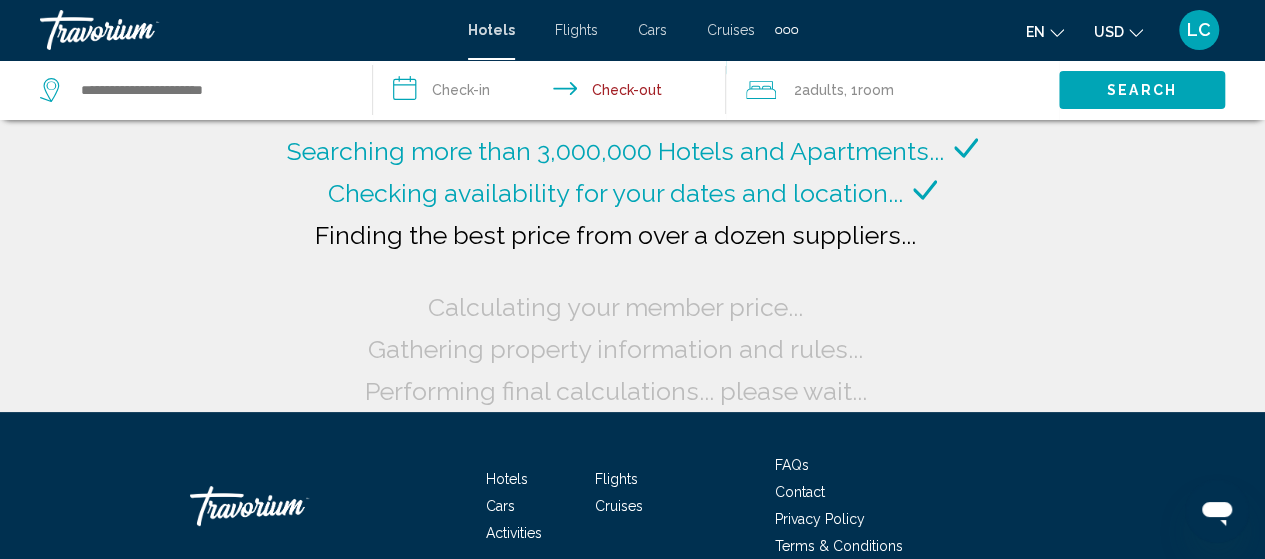 type on "**********" 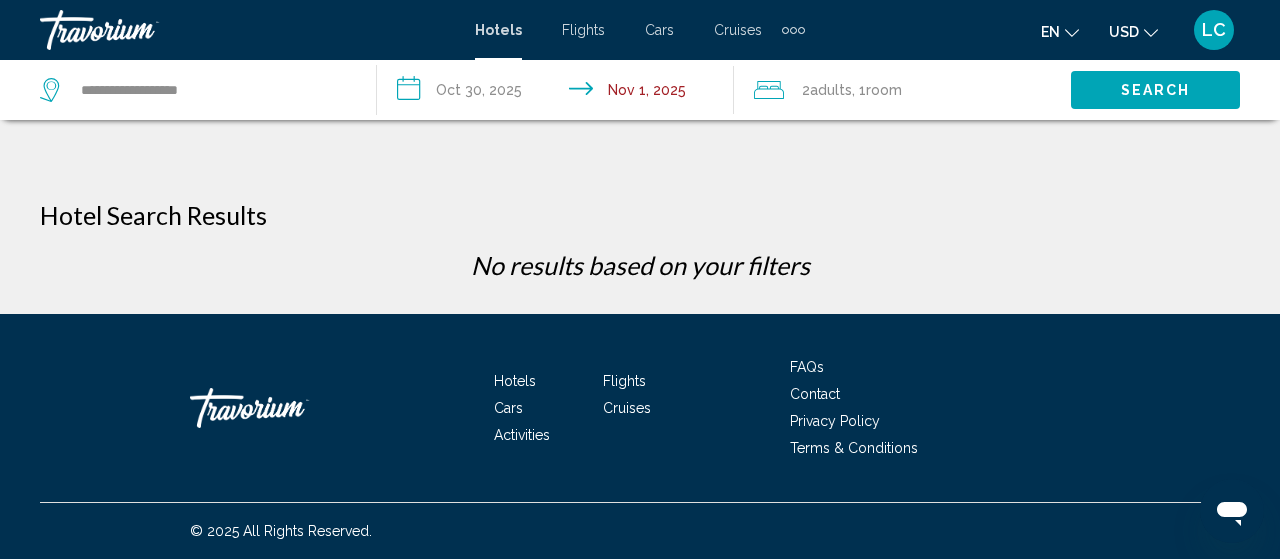 click on "**********" at bounding box center [559, 93] 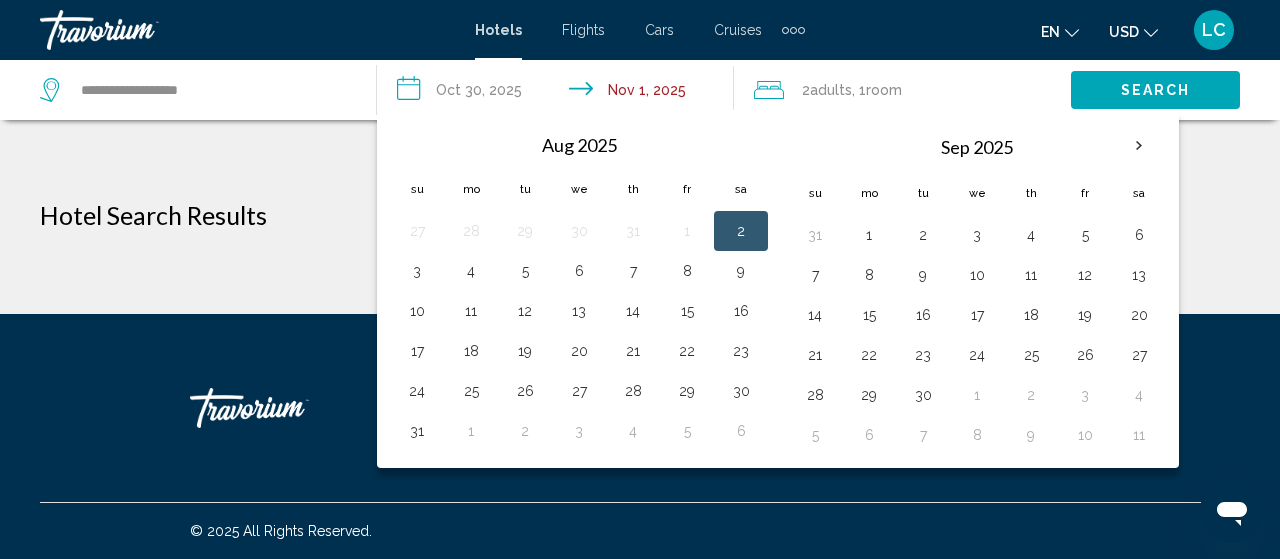 click on "Flights" at bounding box center [583, 30] 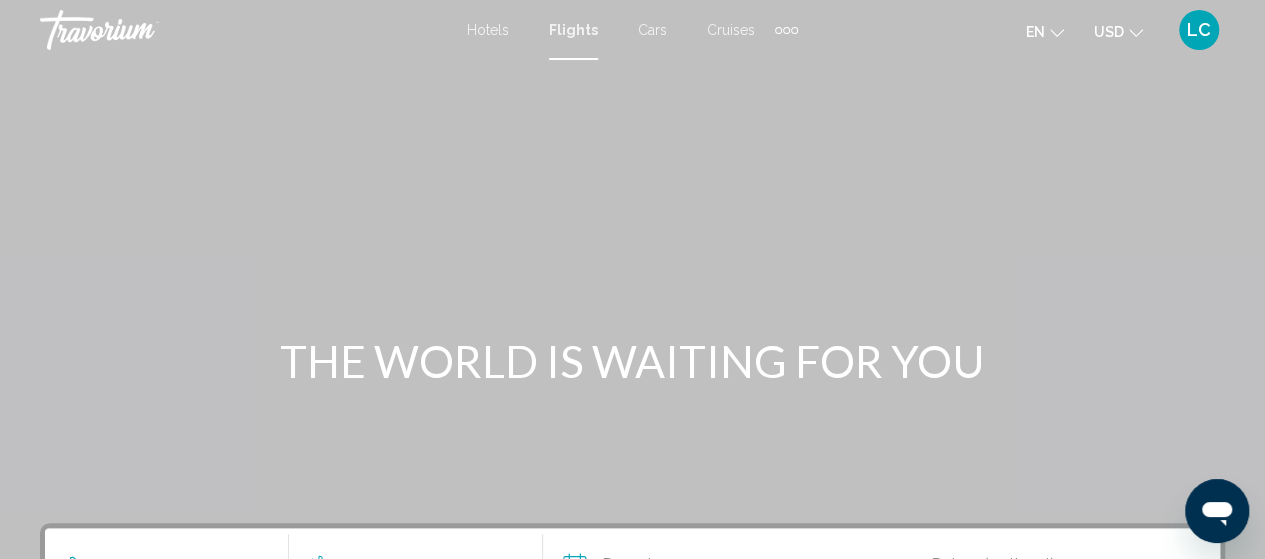 scroll, scrollTop: 489, scrollLeft: 0, axis: vertical 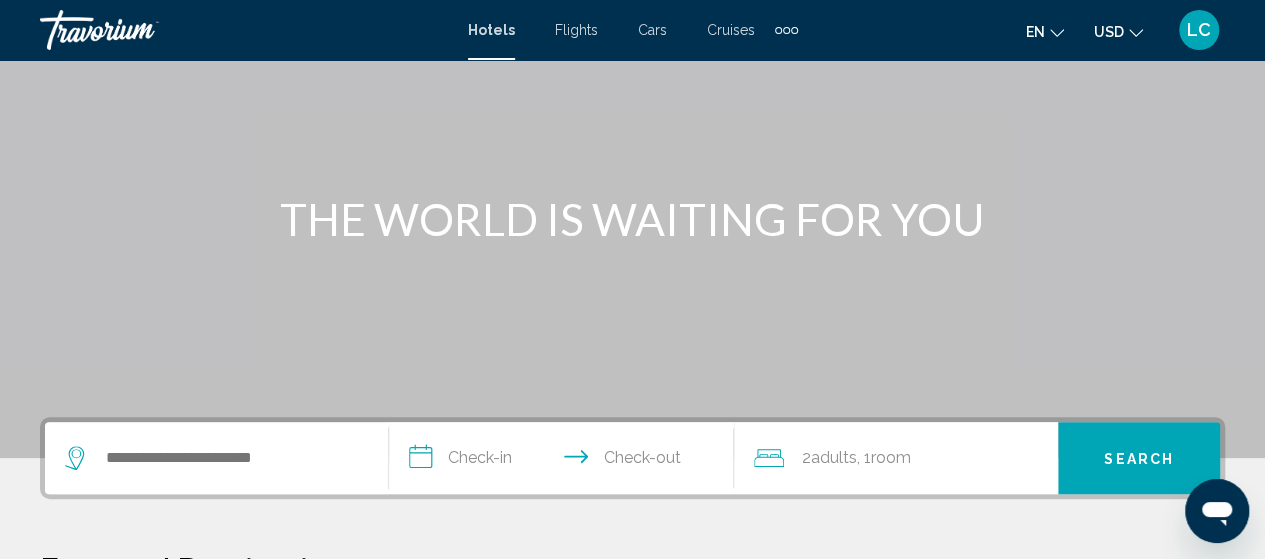 click on "**********" at bounding box center (565, 461) 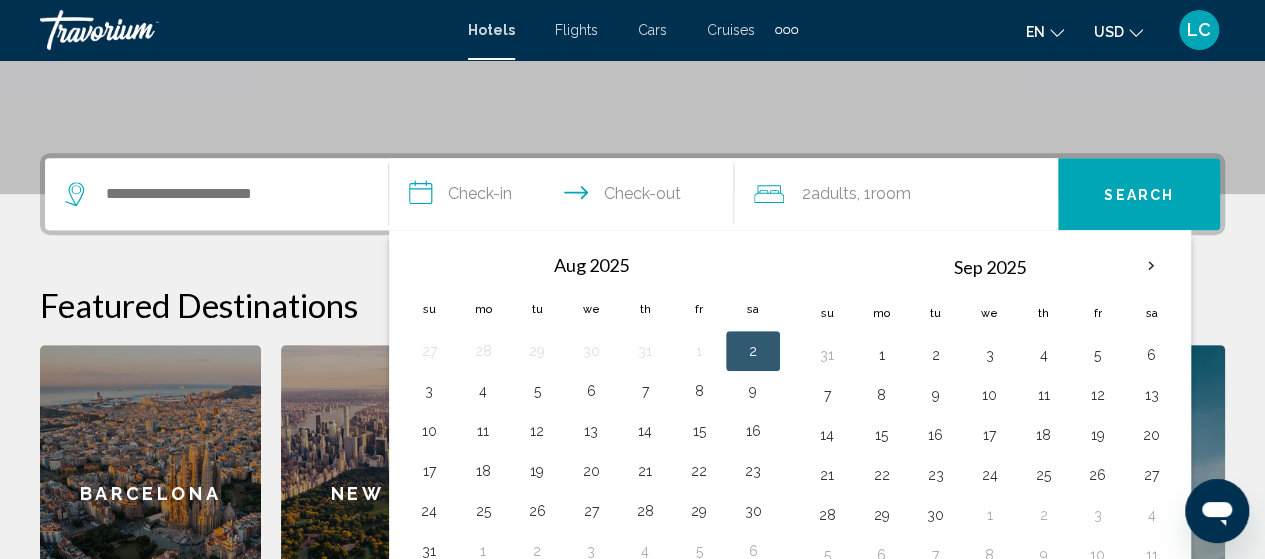 scroll, scrollTop: 494, scrollLeft: 0, axis: vertical 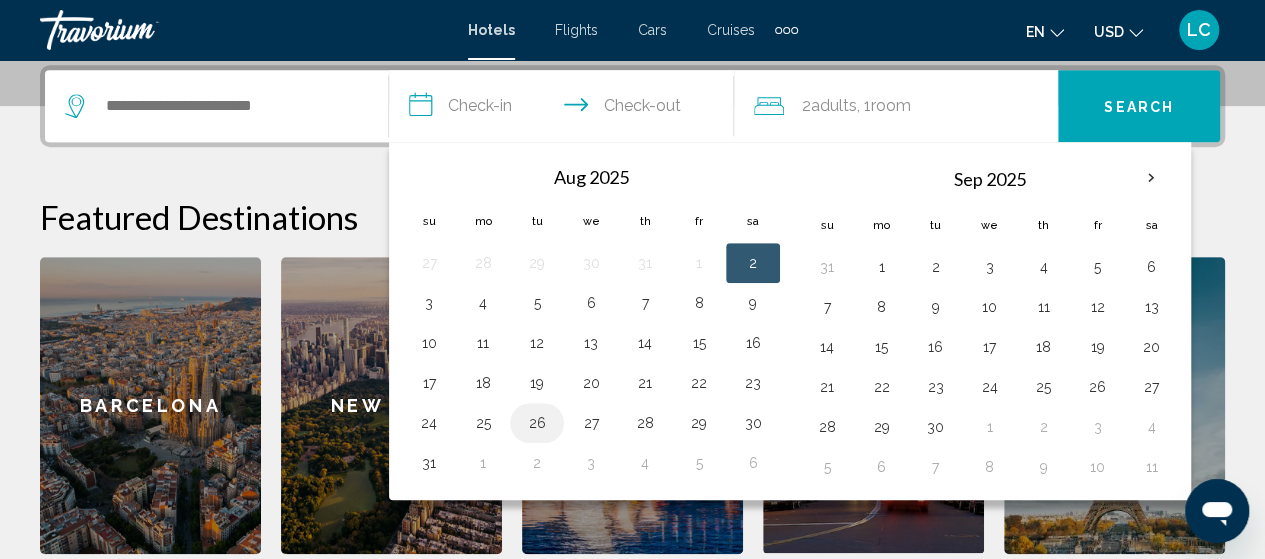 click on "26" at bounding box center [537, 423] 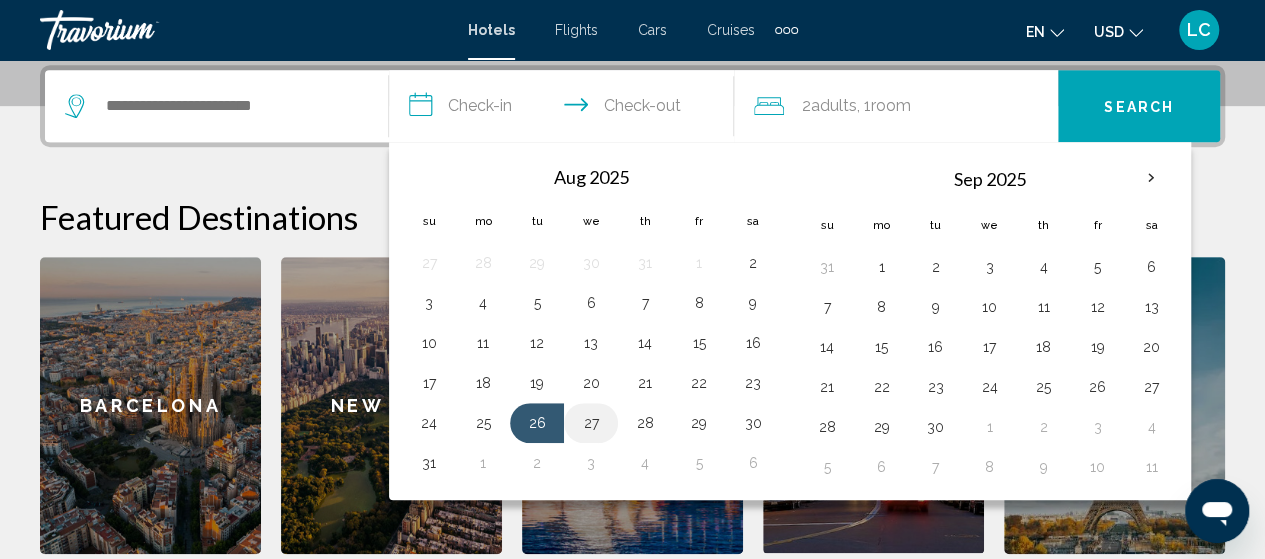 click on "27" at bounding box center [591, 423] 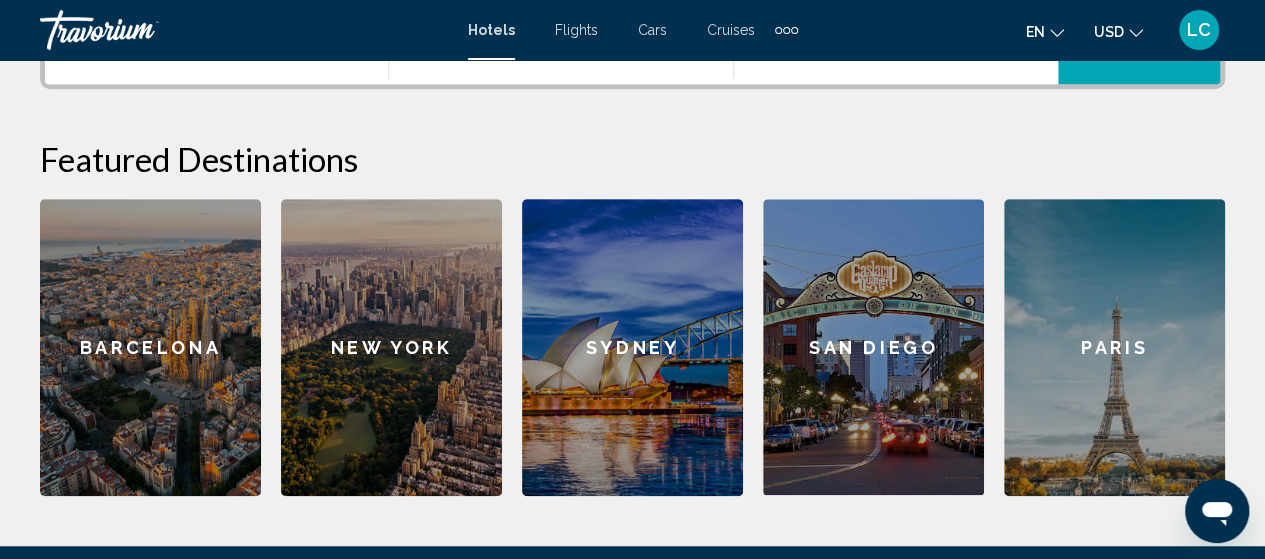 scroll, scrollTop: 782, scrollLeft: 0, axis: vertical 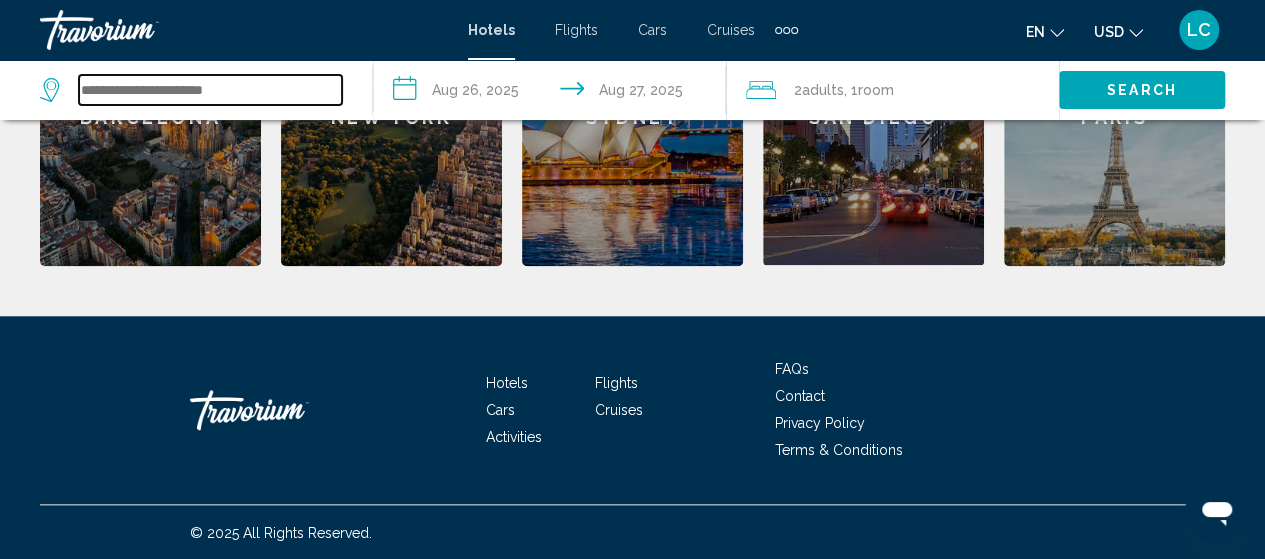 click at bounding box center [210, 90] 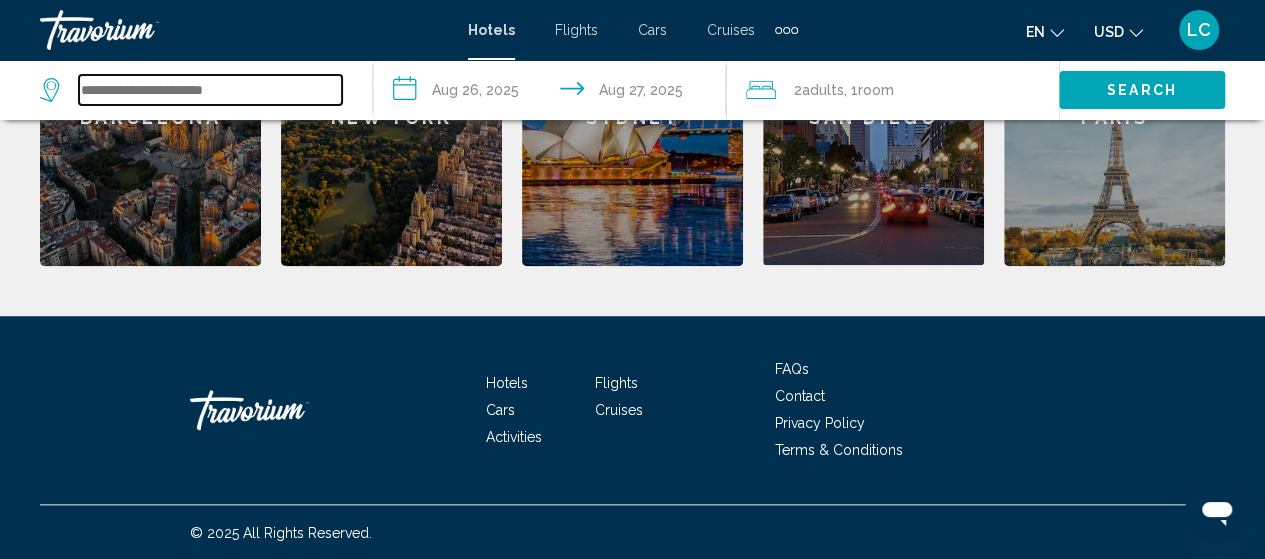 click at bounding box center [210, 90] 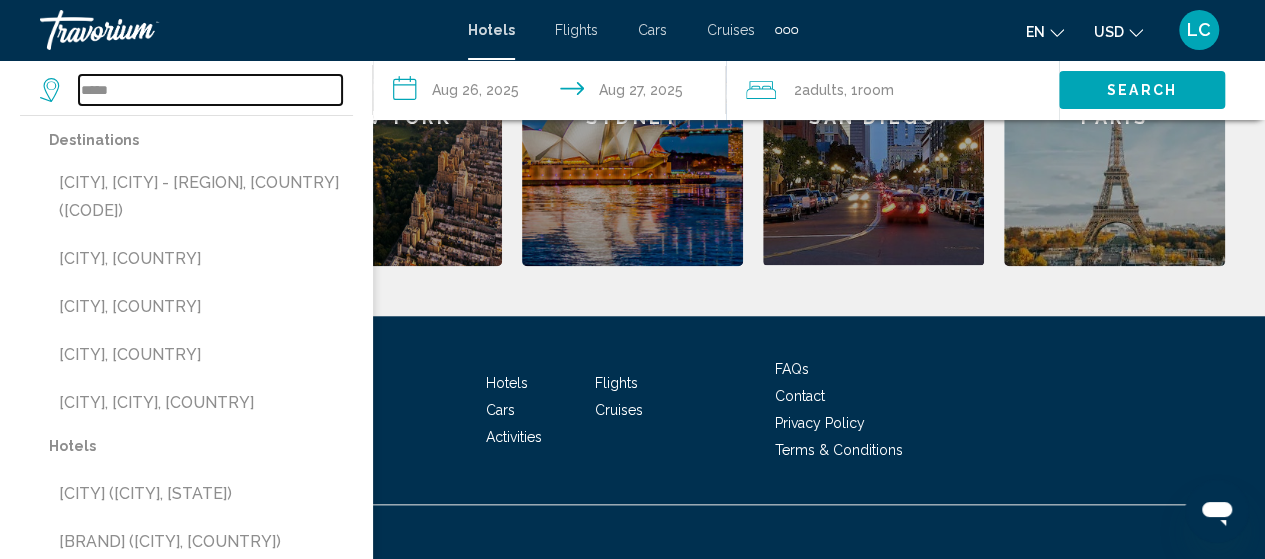 type on "*****" 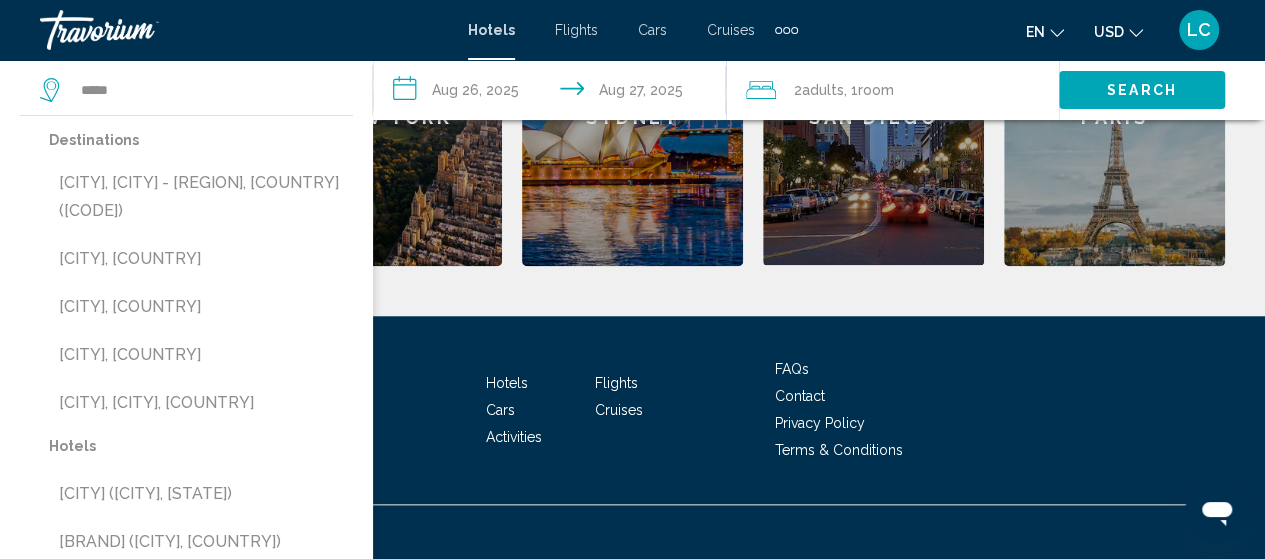 click on "**********" at bounding box center [553, 93] 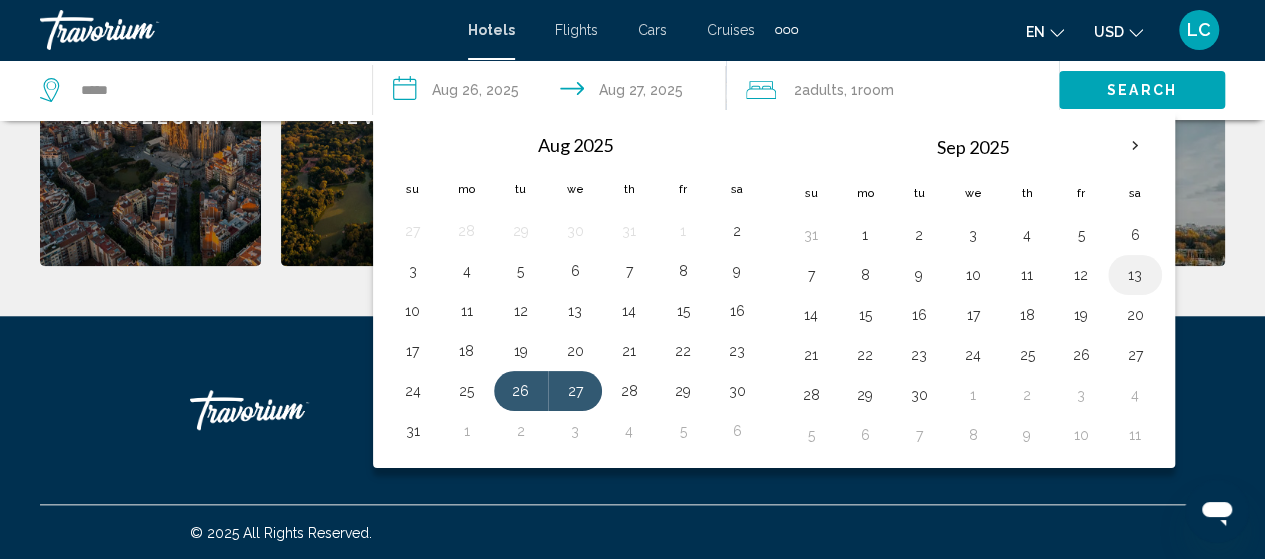 click on "13" at bounding box center [1135, 275] 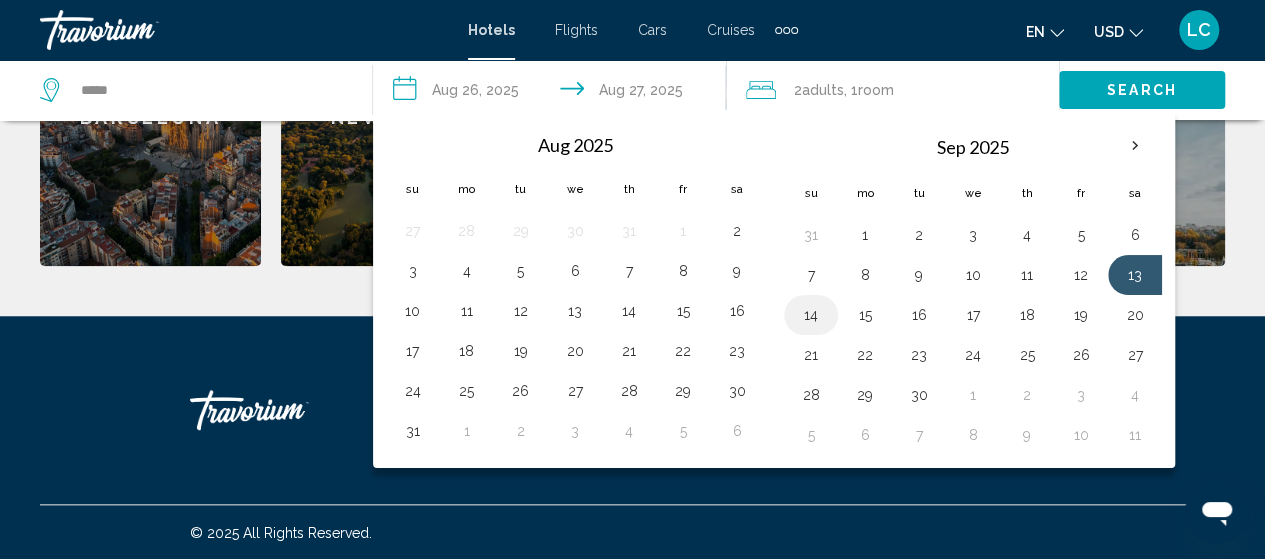 click on "14" at bounding box center (811, 315) 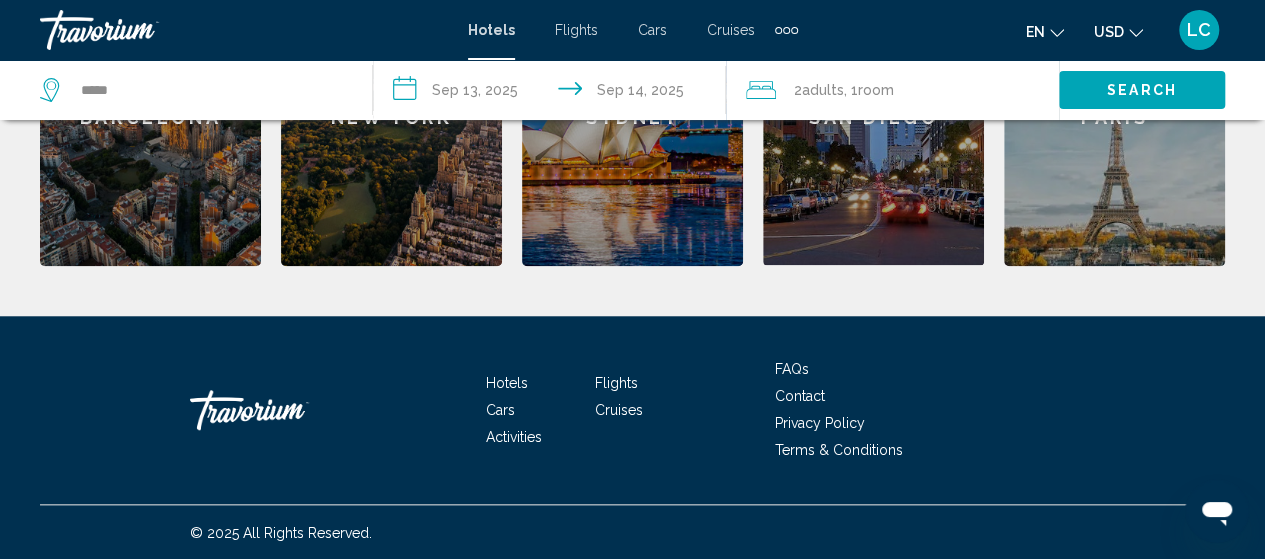 click on "Search" at bounding box center (1142, 91) 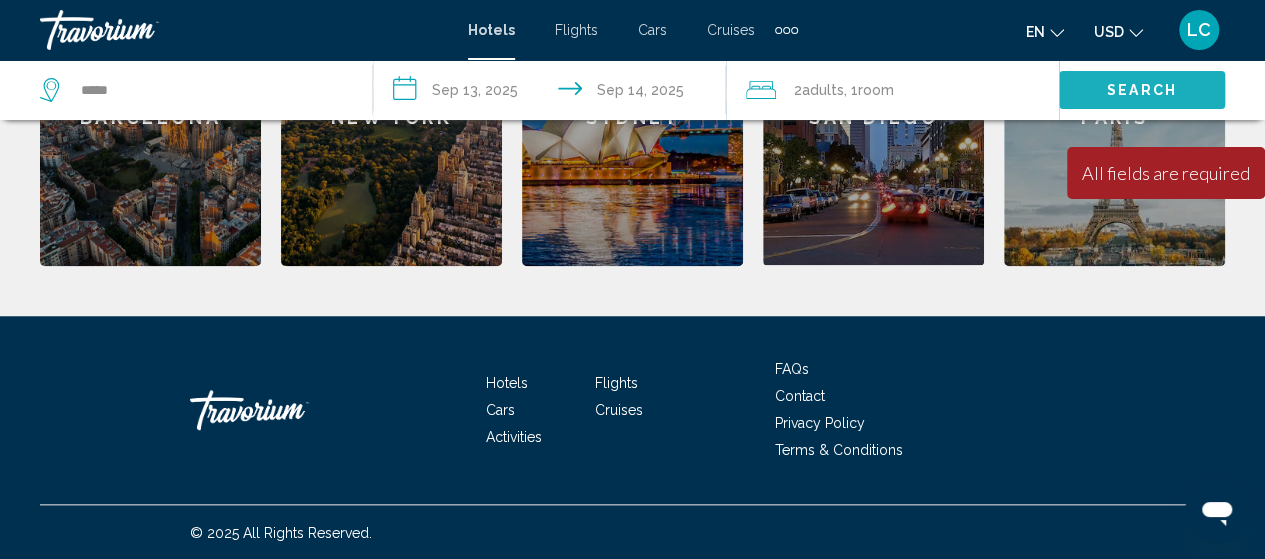 click on "Search" at bounding box center (1142, 91) 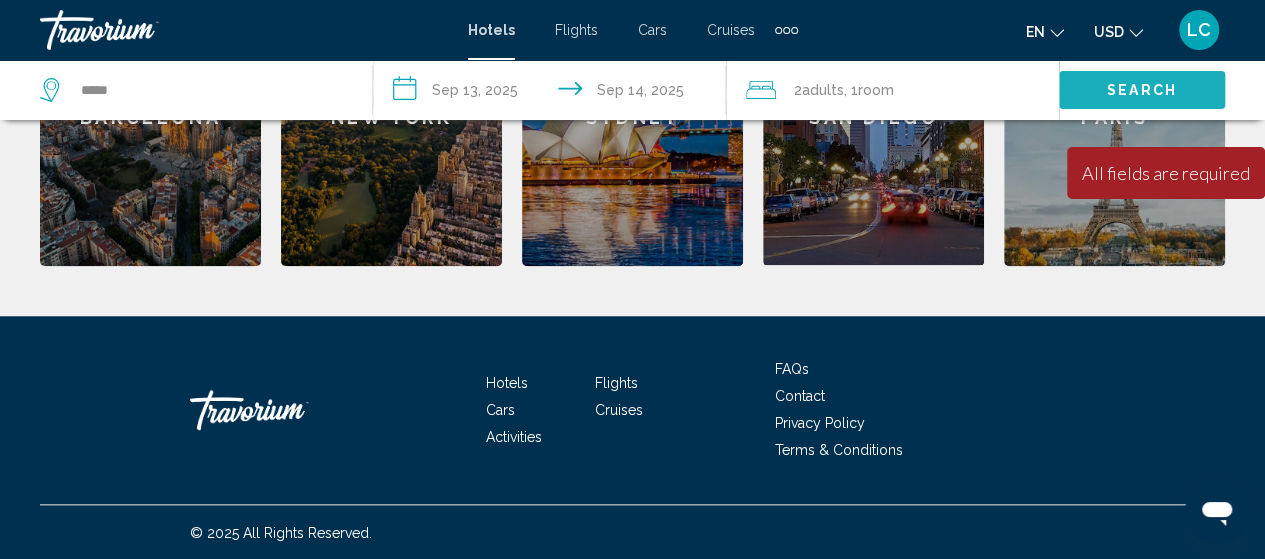 click on "Search" at bounding box center [1142, 91] 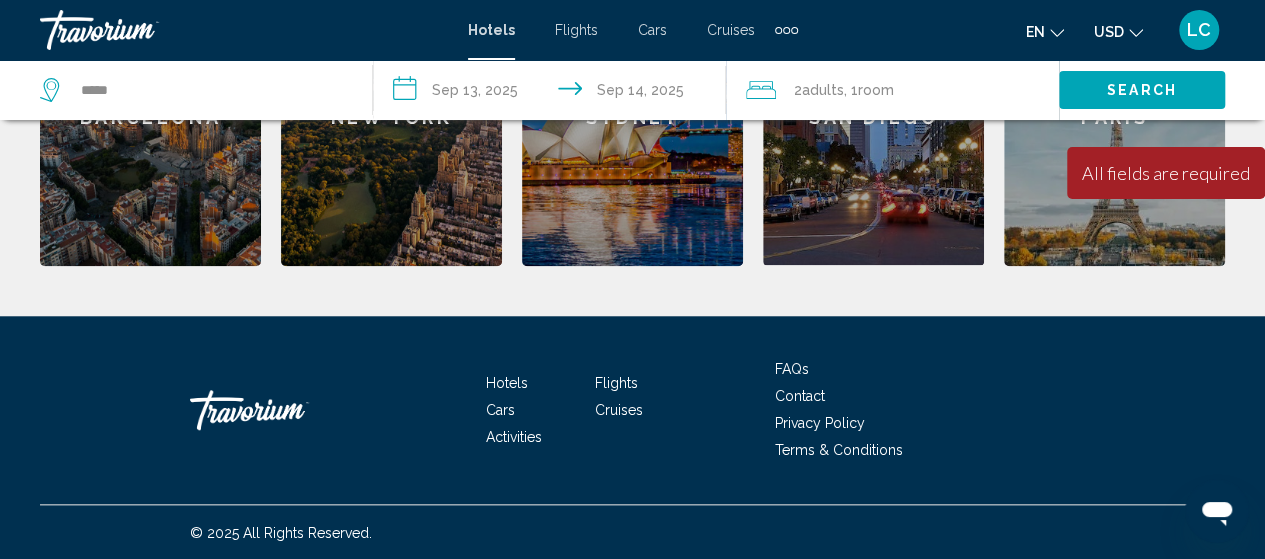 scroll, scrollTop: 293, scrollLeft: 0, axis: vertical 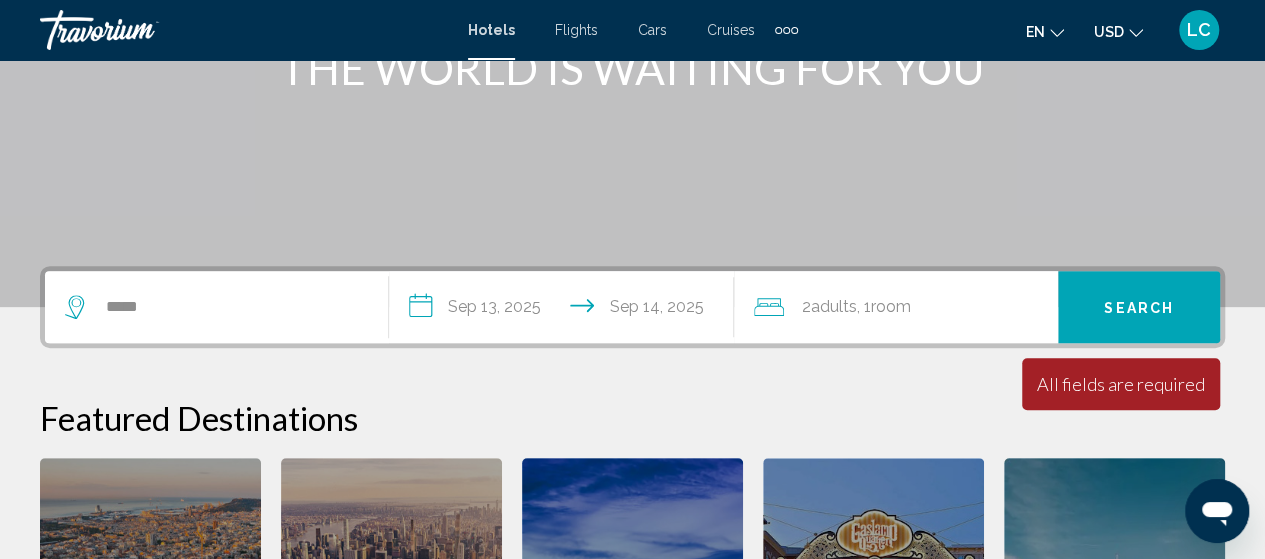type 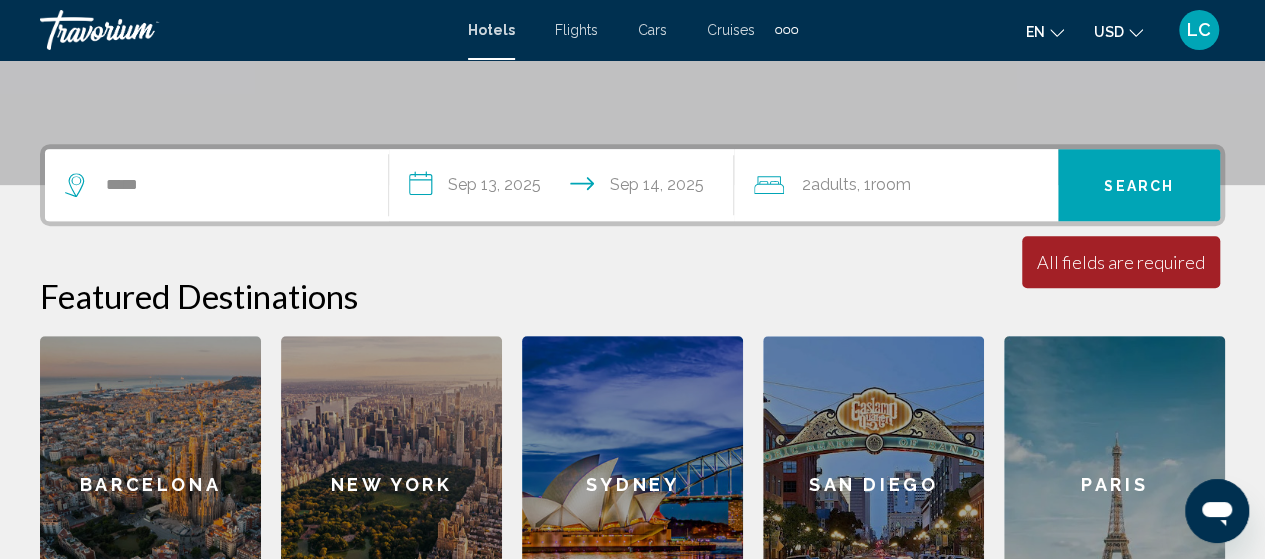 scroll, scrollTop: 413, scrollLeft: 0, axis: vertical 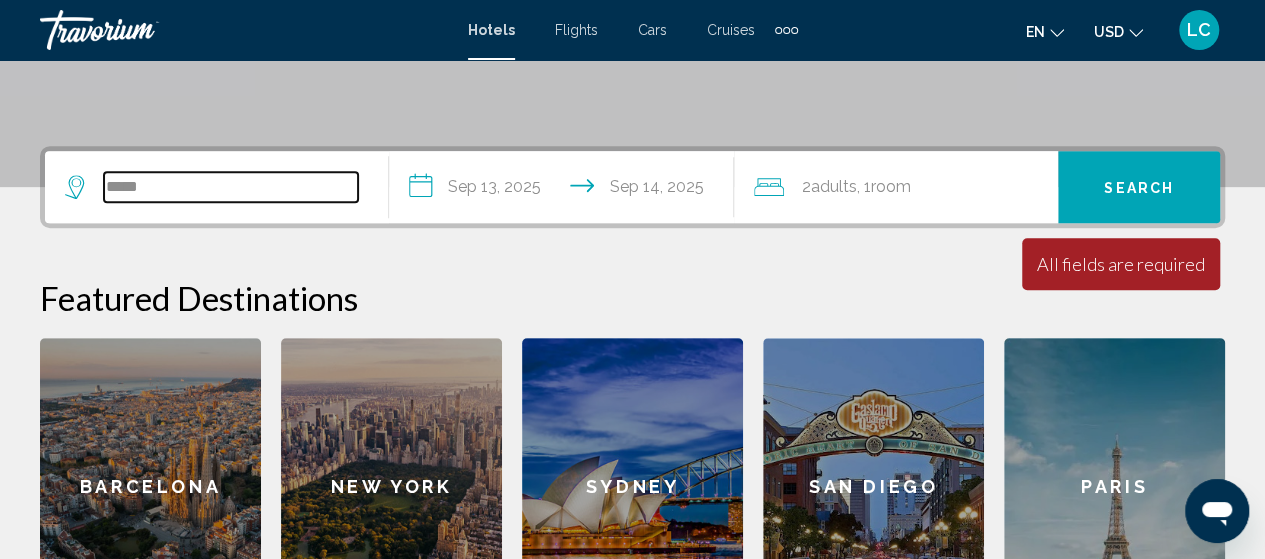 click on "*****" at bounding box center [231, 187] 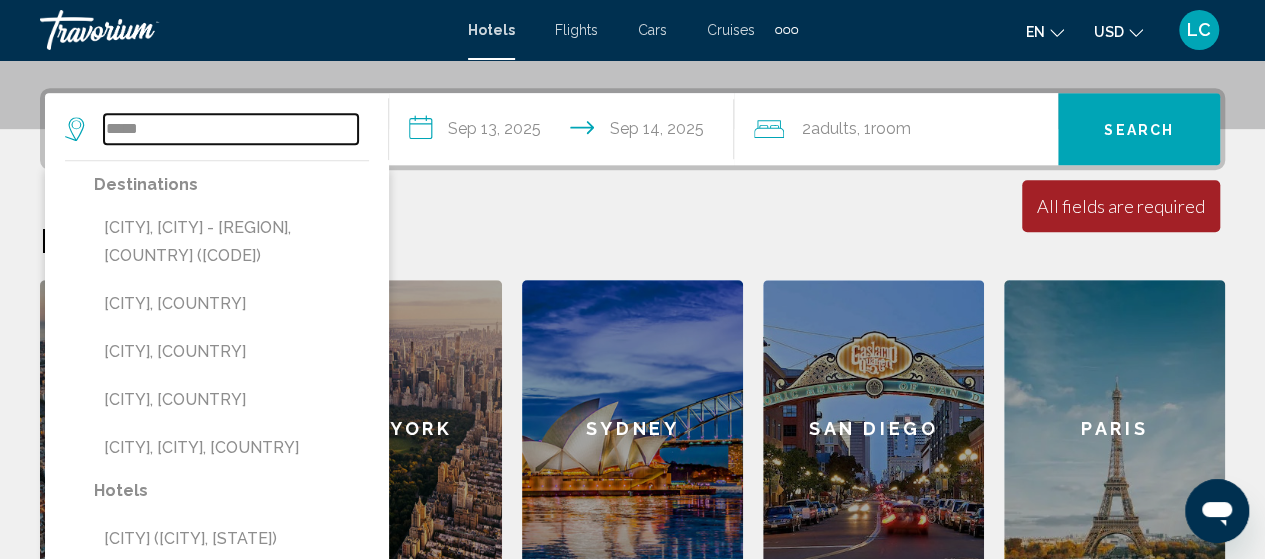scroll, scrollTop: 494, scrollLeft: 0, axis: vertical 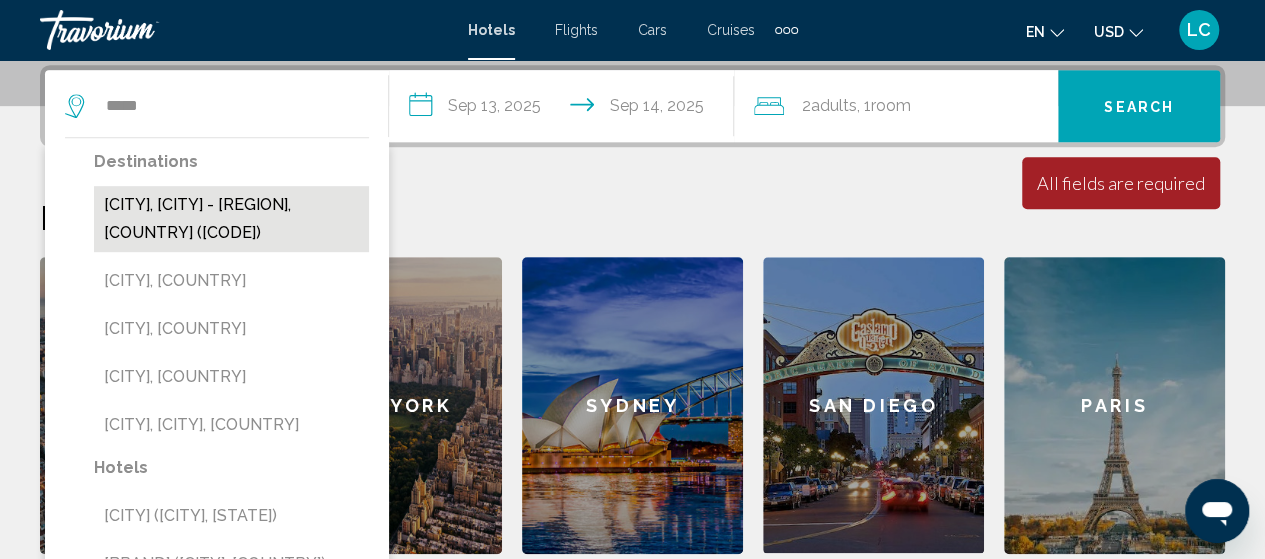 click on "[CITY], [CITY] - [REGION], [COUNTRY] ([CODE])" at bounding box center (231, 219) 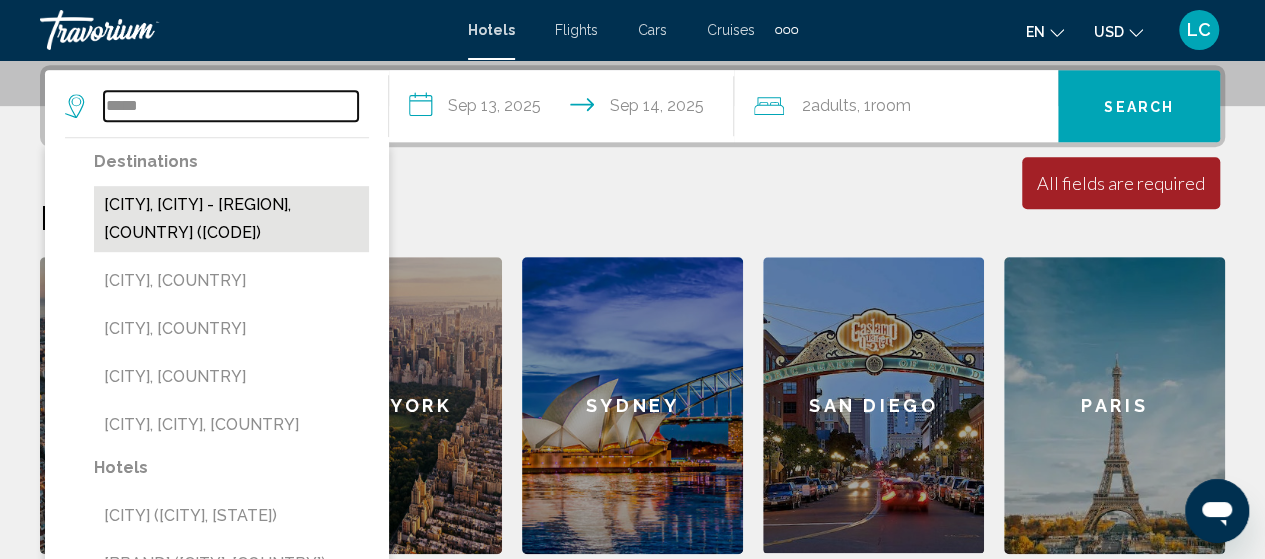type on "**********" 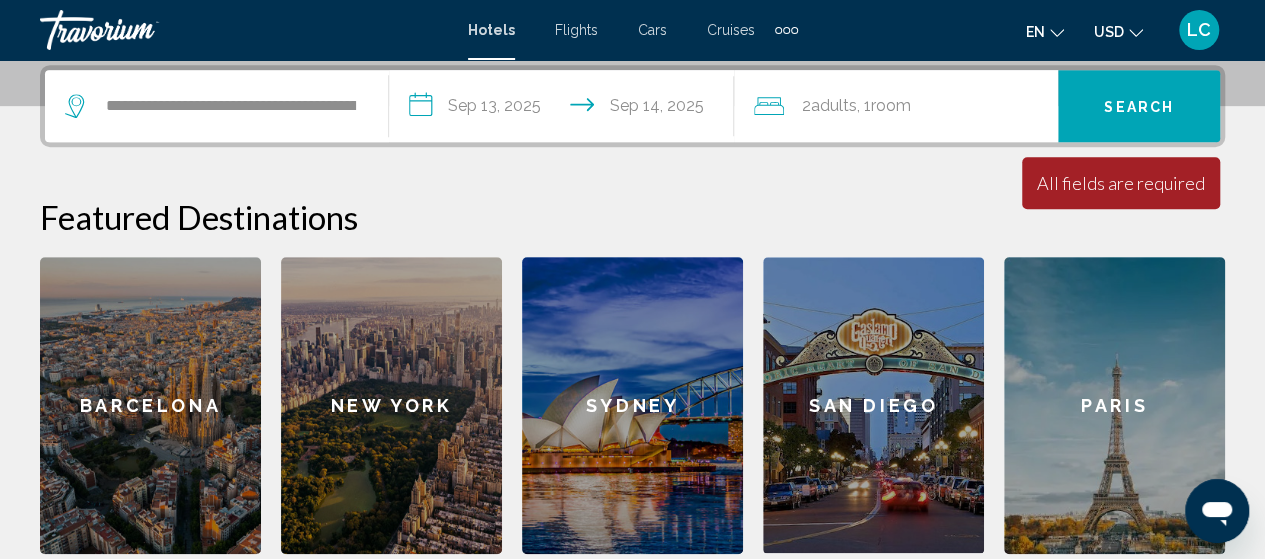 click on "Search" at bounding box center [1139, 106] 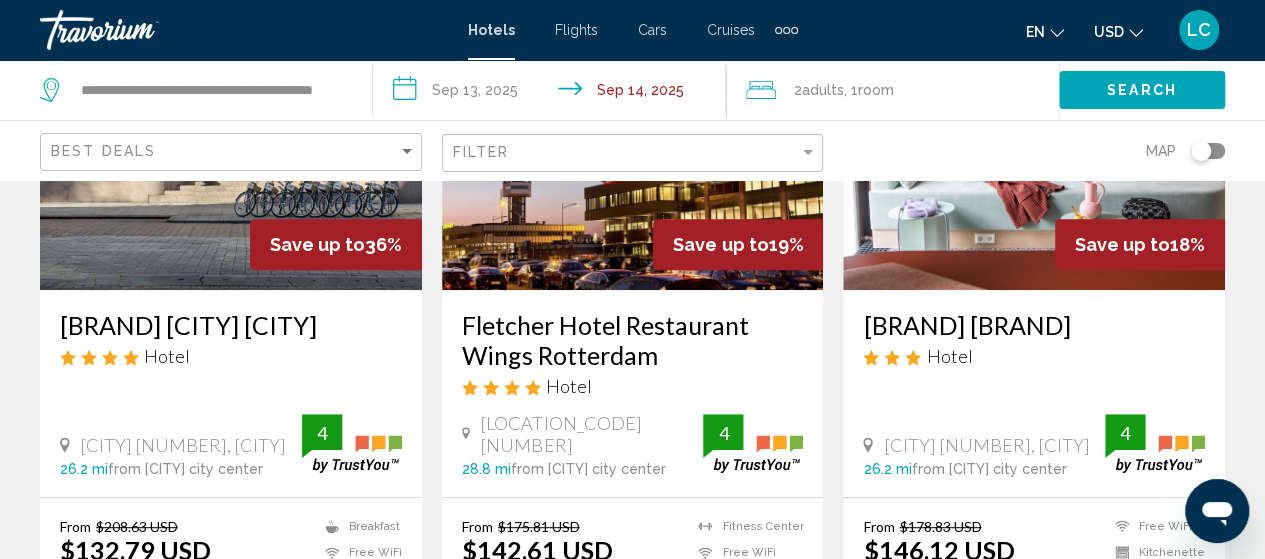 scroll, scrollTop: 320, scrollLeft: 0, axis: vertical 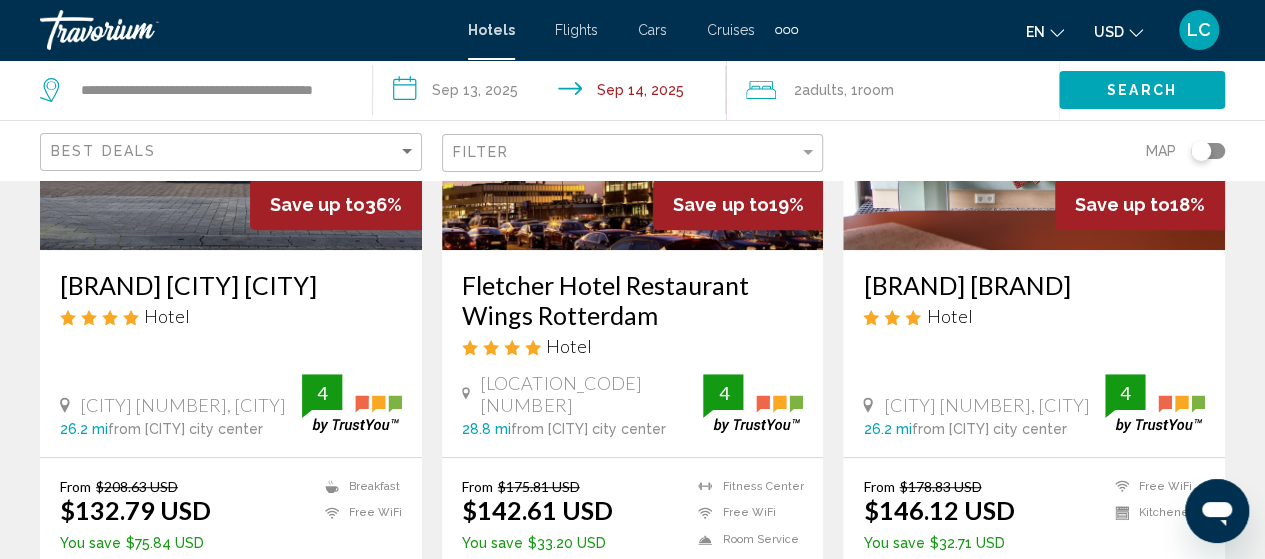 click on "USD
USD ($) MXN (Mex$) CAD (Can$) GBP (£) EUR (€) AUD (A$) NZD (NZ$) CNY (CN¥)" 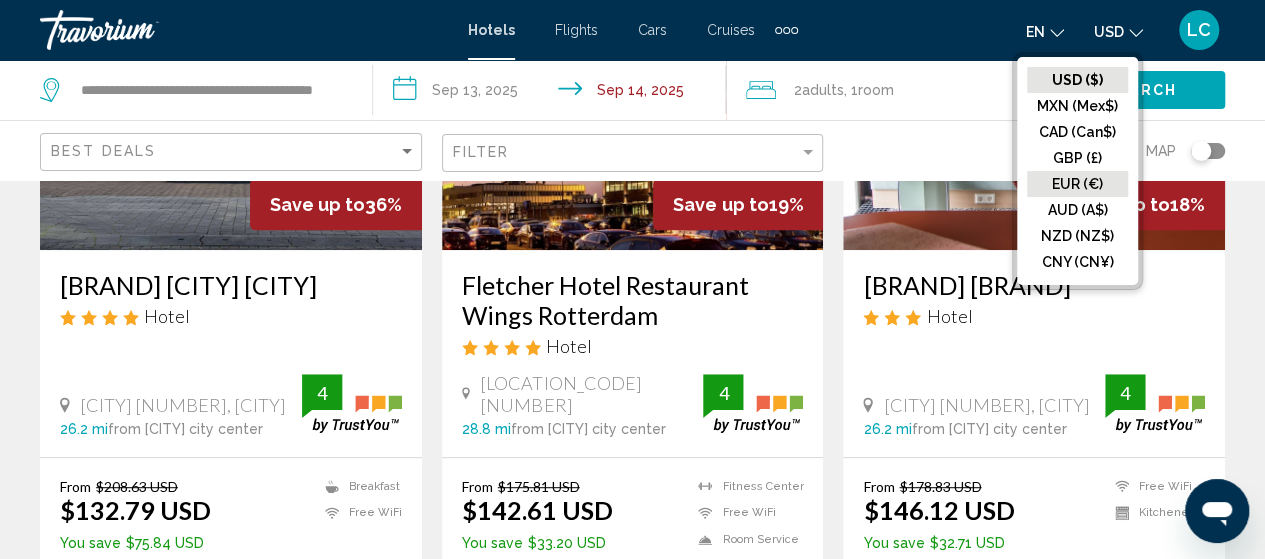 click on "EUR (€)" 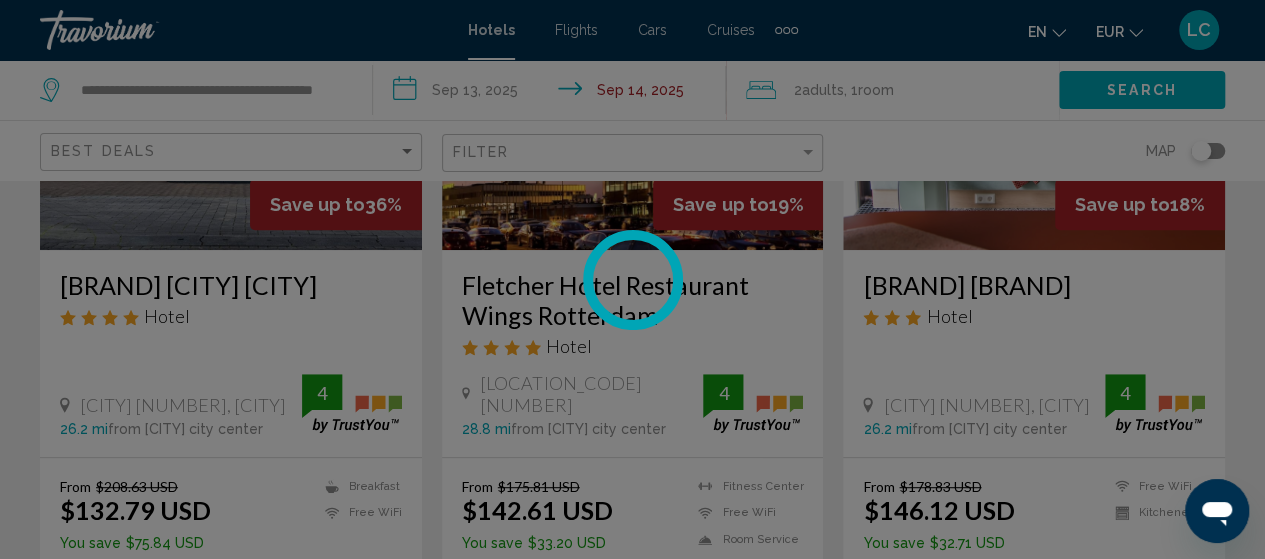 scroll, scrollTop: 97, scrollLeft: 0, axis: vertical 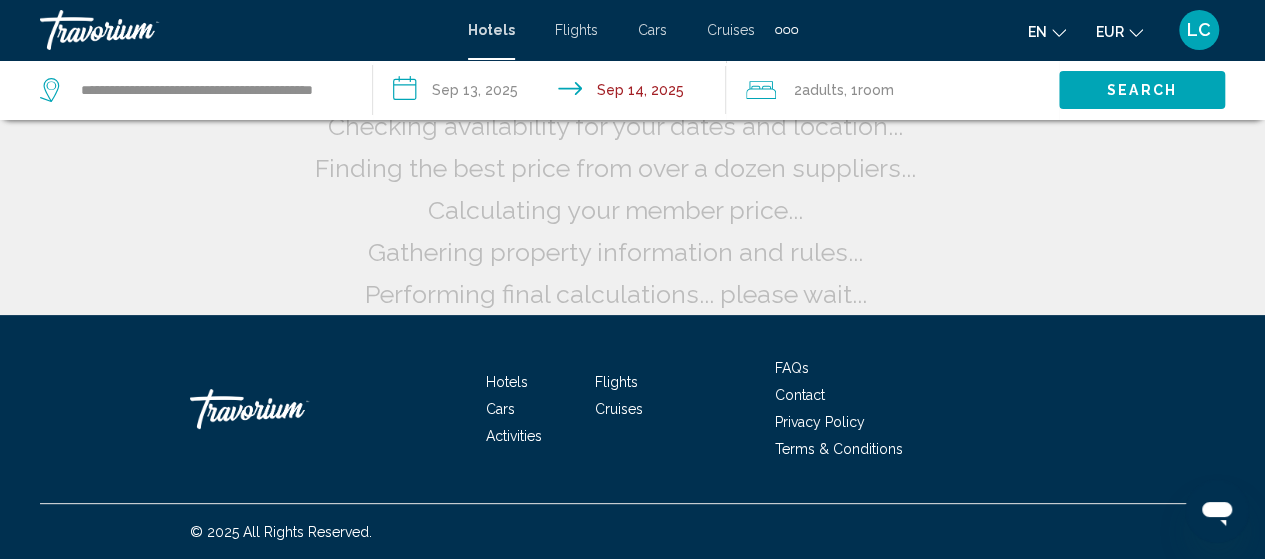 click 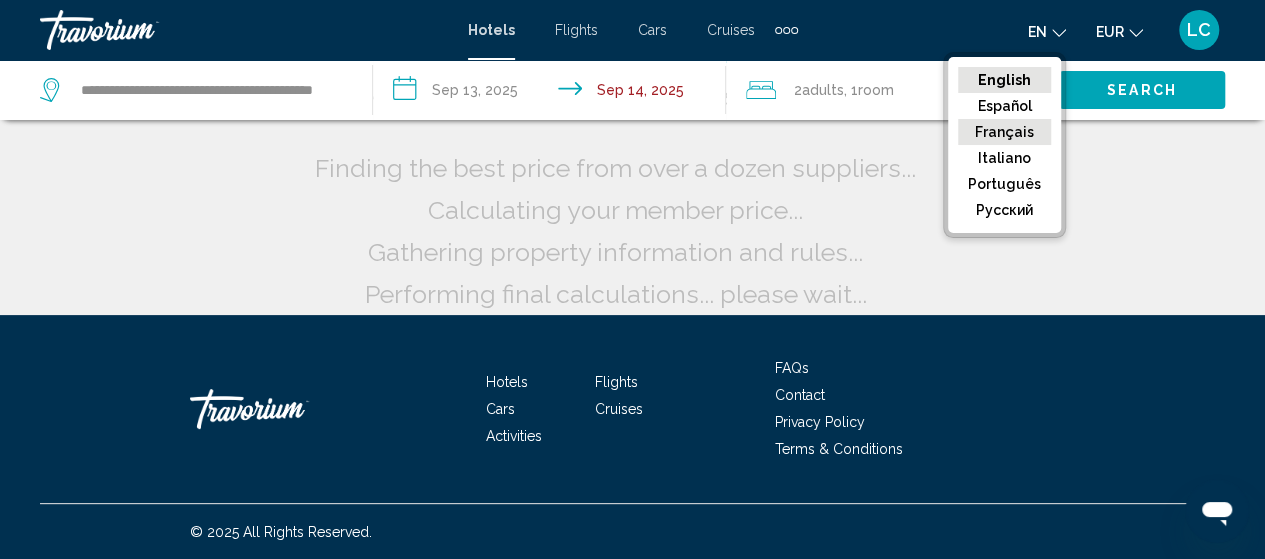 click on "Français" 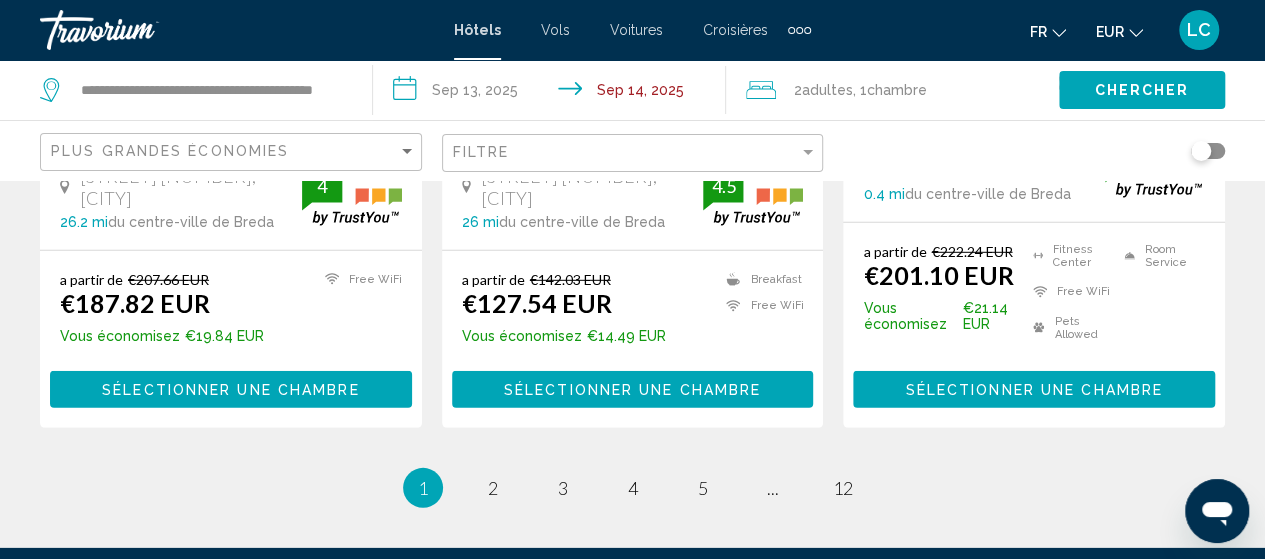 scroll, scrollTop: 2787, scrollLeft: 0, axis: vertical 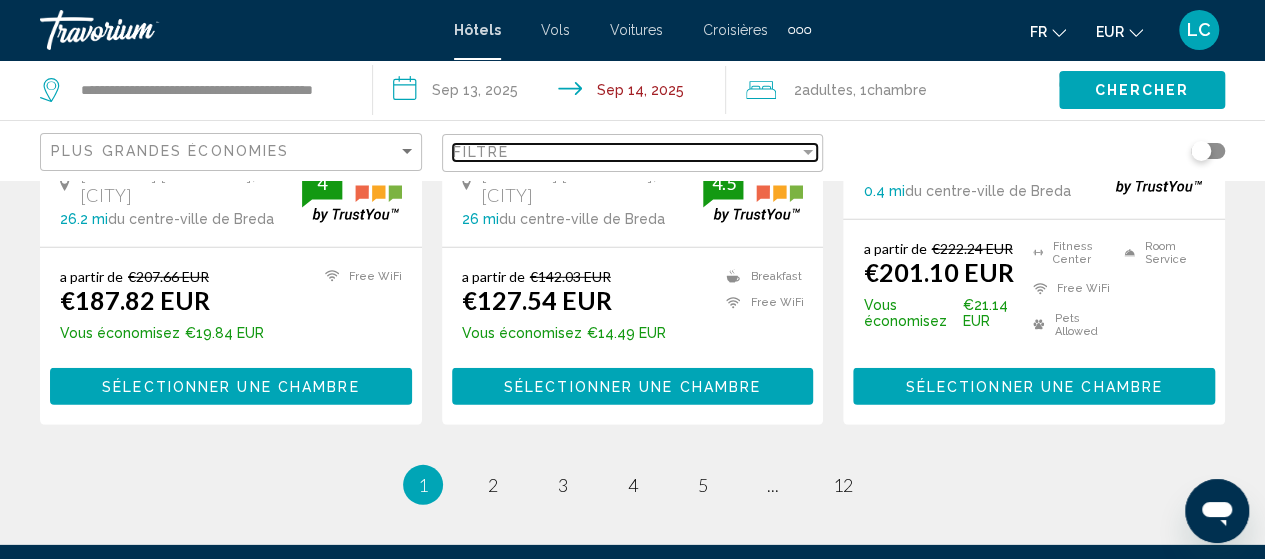 click at bounding box center [808, 152] 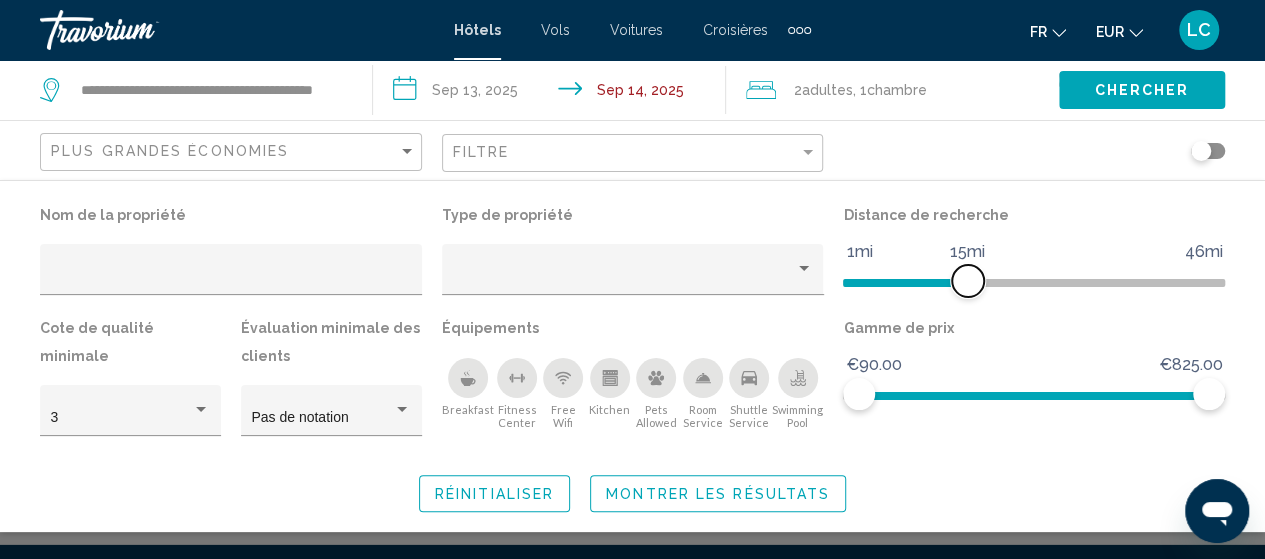 drag, startPoint x: 1084, startPoint y: 285, endPoint x: 970, endPoint y: 299, distance: 114.85643 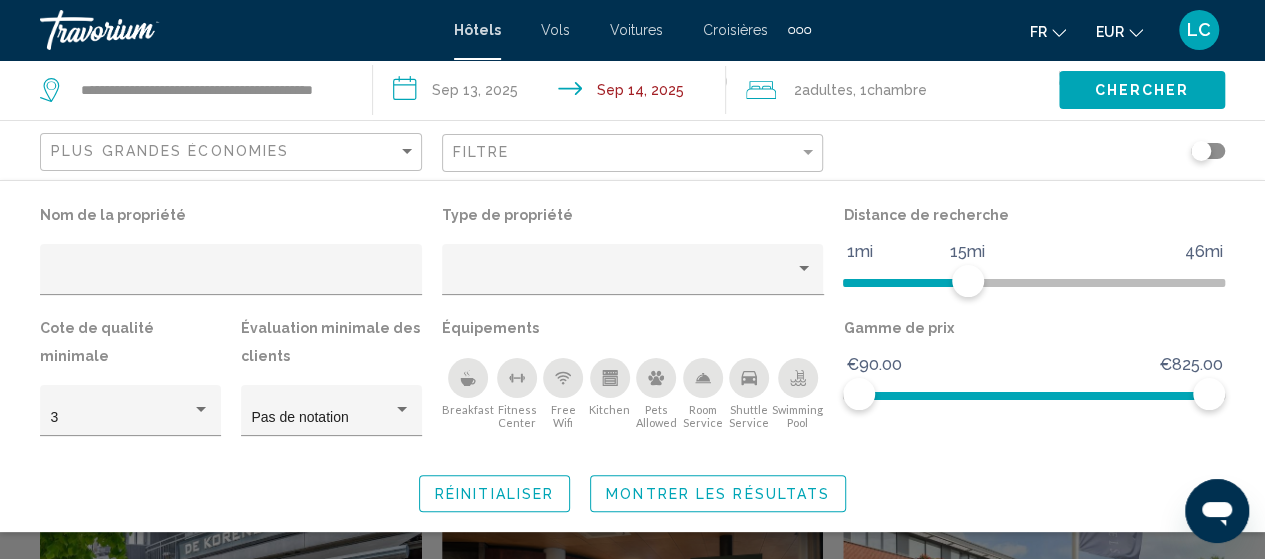 click on "Montrer les résultats" 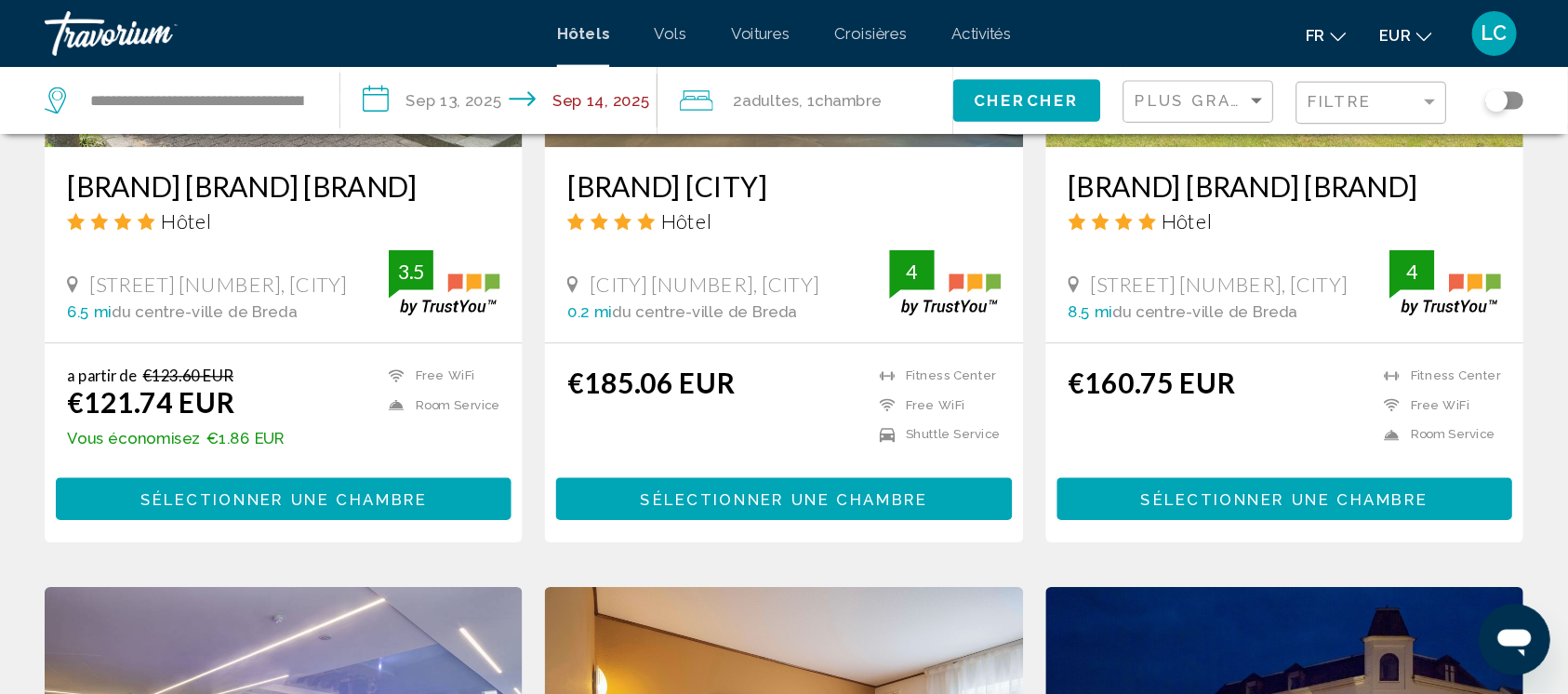 scroll, scrollTop: 1042, scrollLeft: 0, axis: vertical 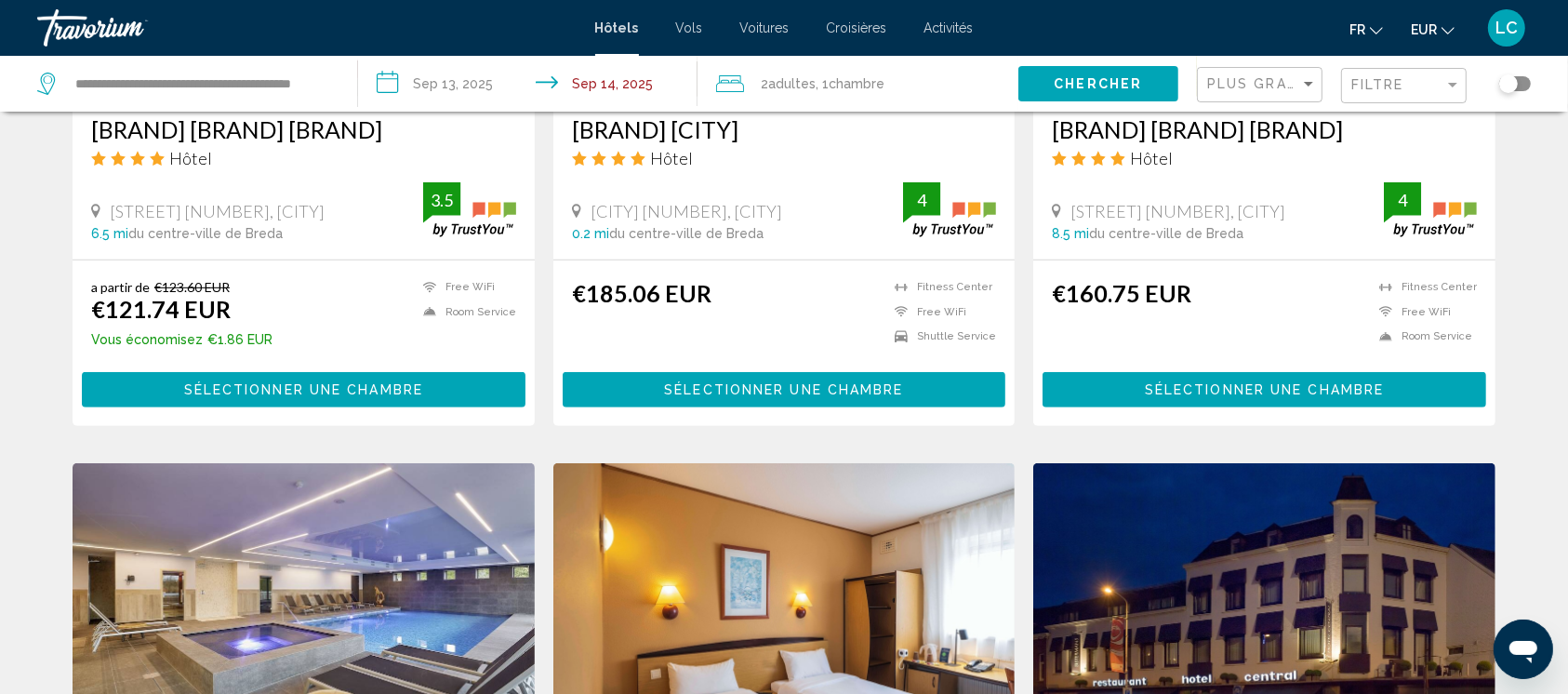 drag, startPoint x: 1098, startPoint y: 75, endPoint x: 1009, endPoint y: 477, distance: 411.73414 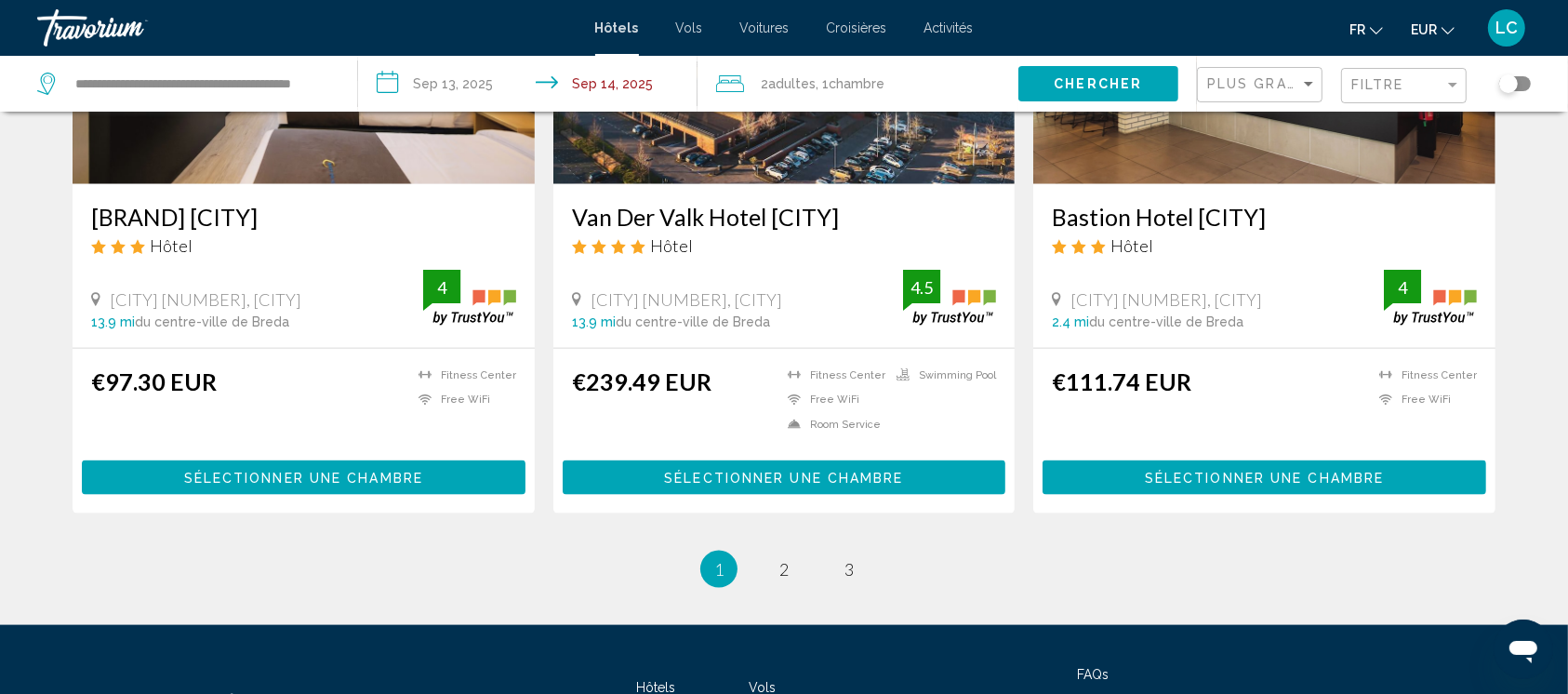 scroll, scrollTop: 2331, scrollLeft: 0, axis: vertical 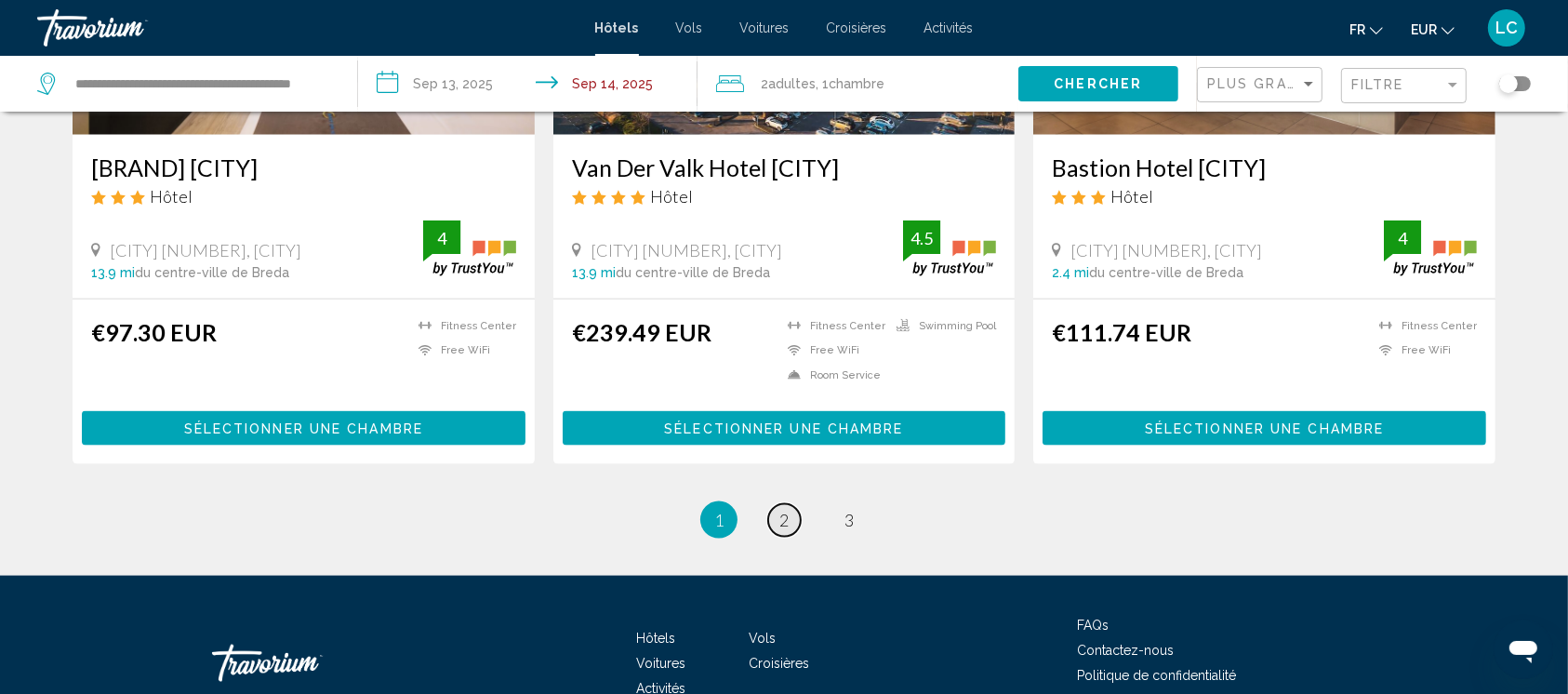 click on "page  2" at bounding box center (784, 520) 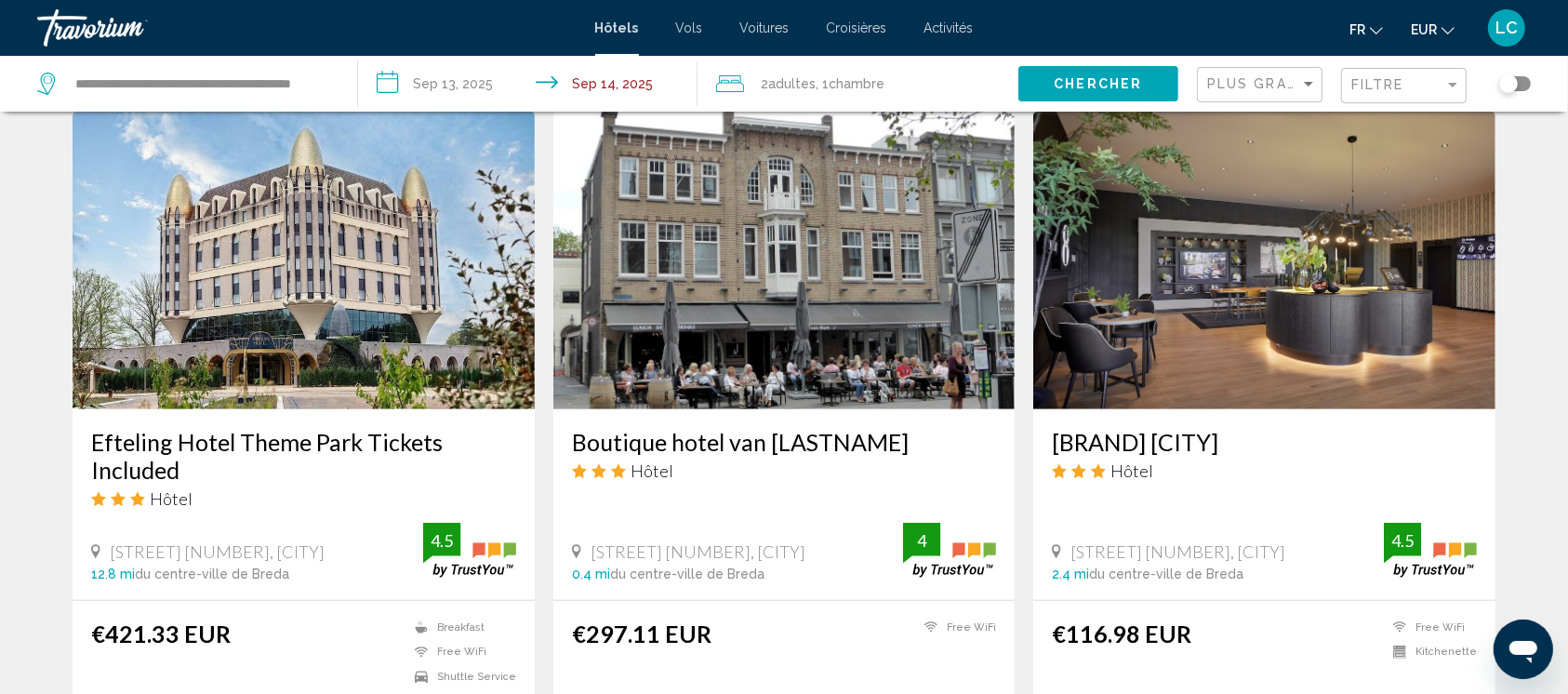 scroll, scrollTop: 1488, scrollLeft: 0, axis: vertical 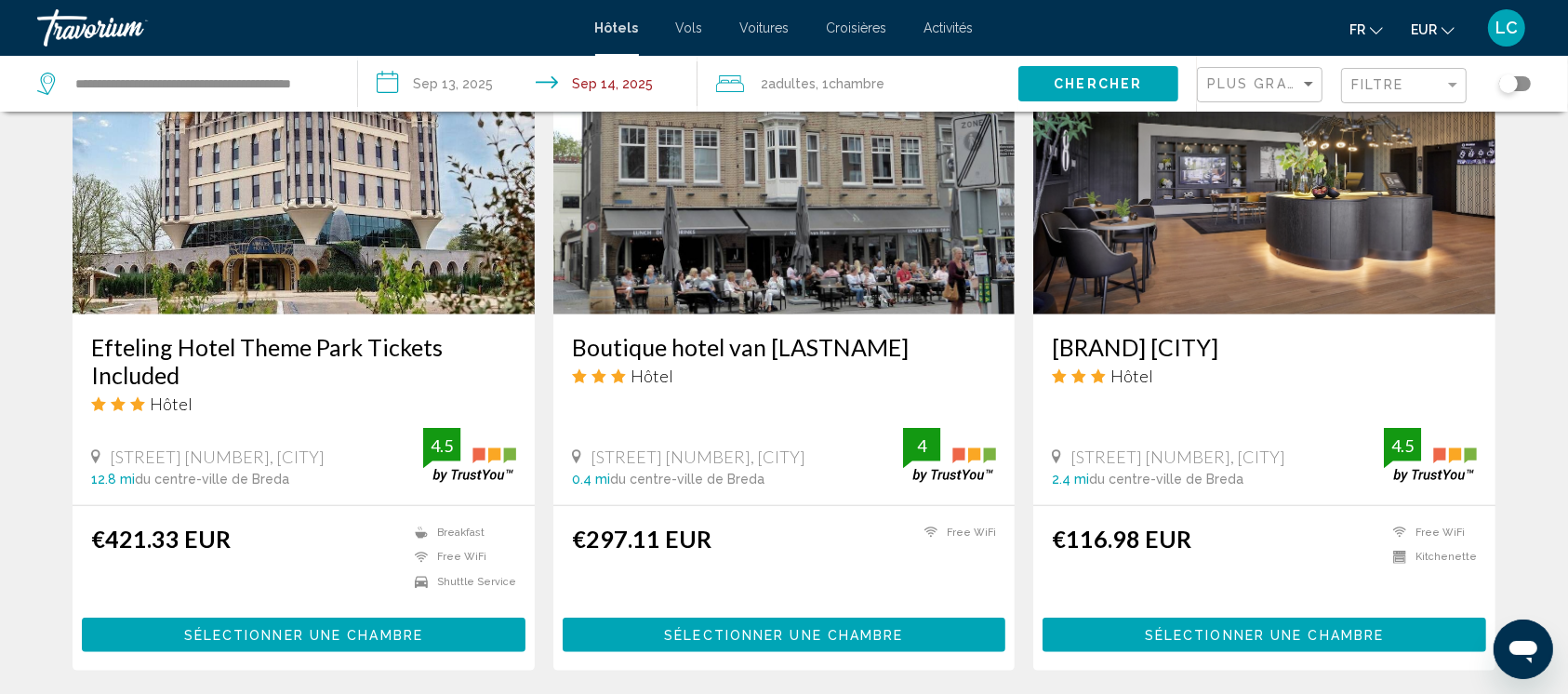 click on "€297.11 EUR
Free WiFi  4" at bounding box center (784, 562) 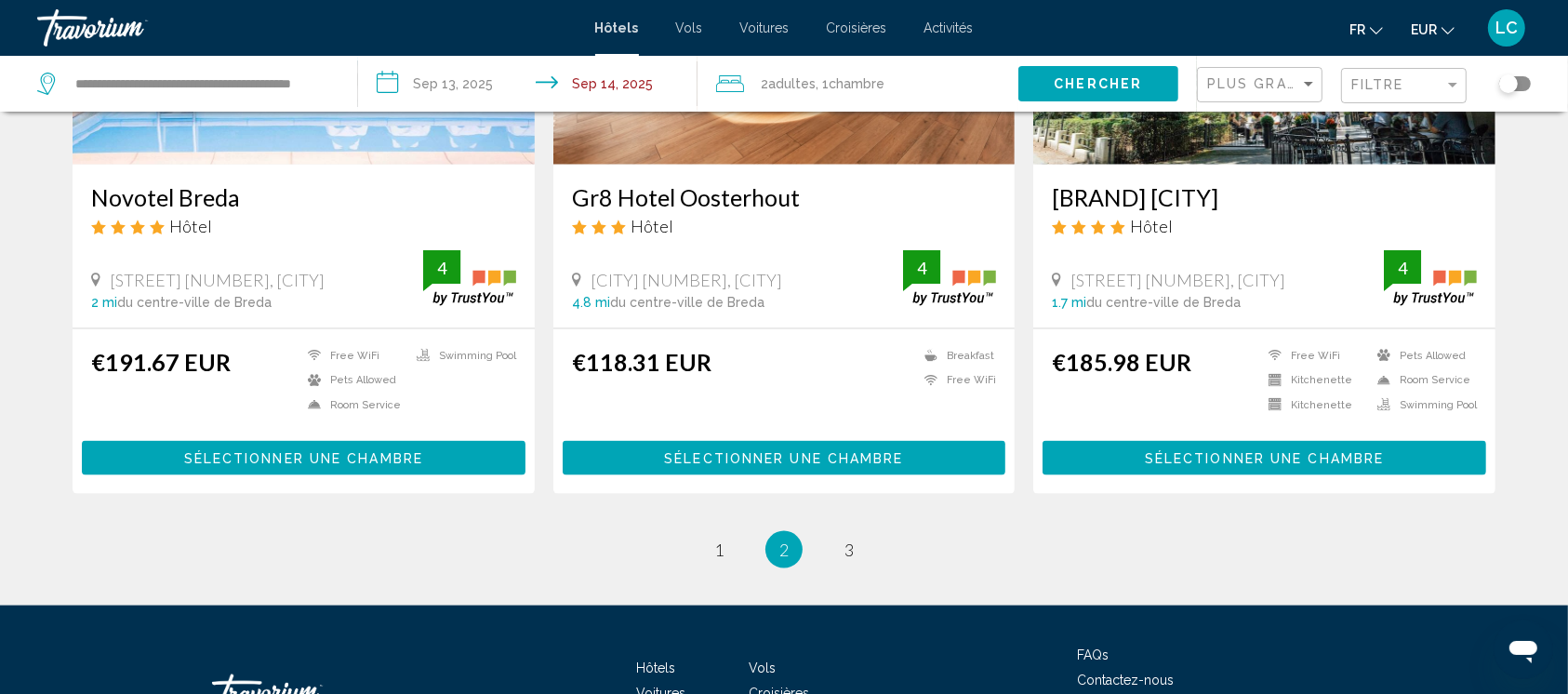 scroll, scrollTop: 2431, scrollLeft: 0, axis: vertical 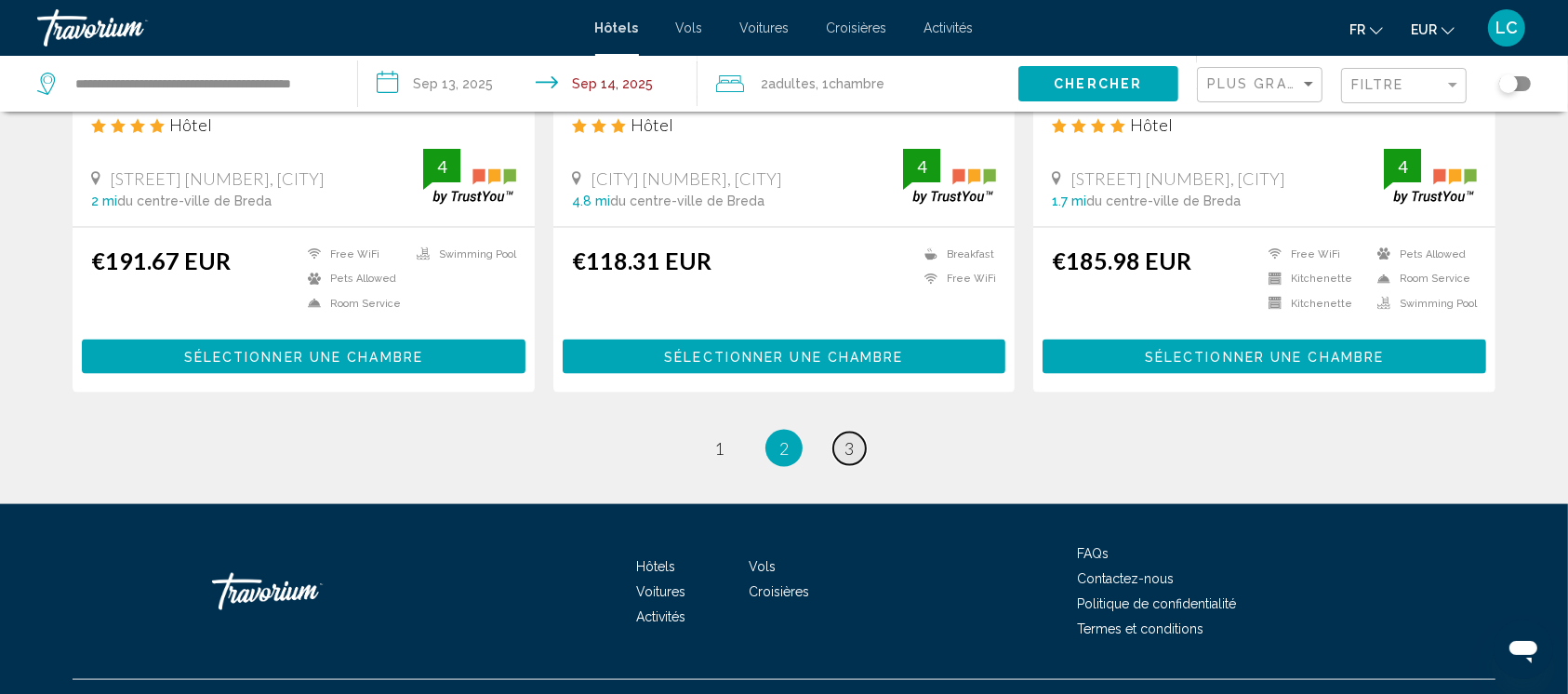 click on "3" at bounding box center (849, 448) 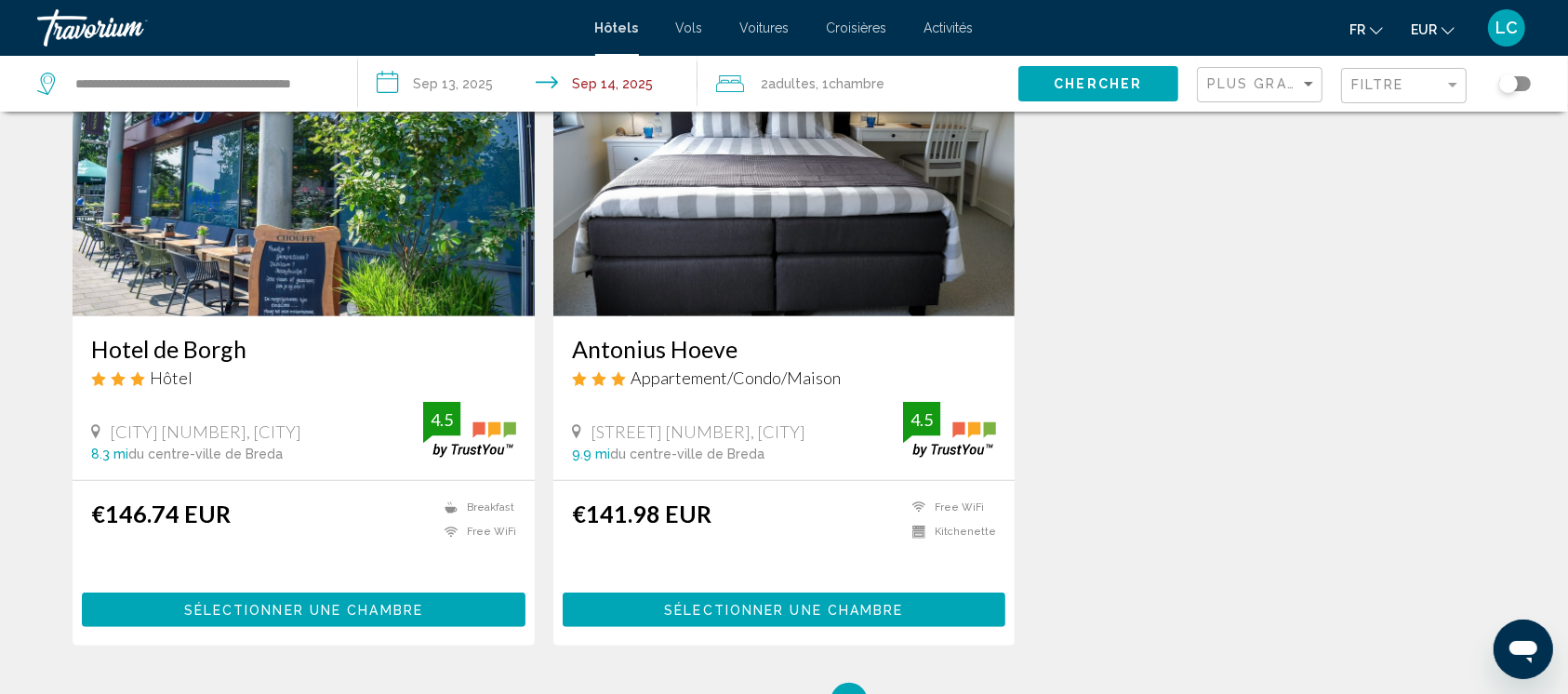 scroll, scrollTop: 893, scrollLeft: 0, axis: vertical 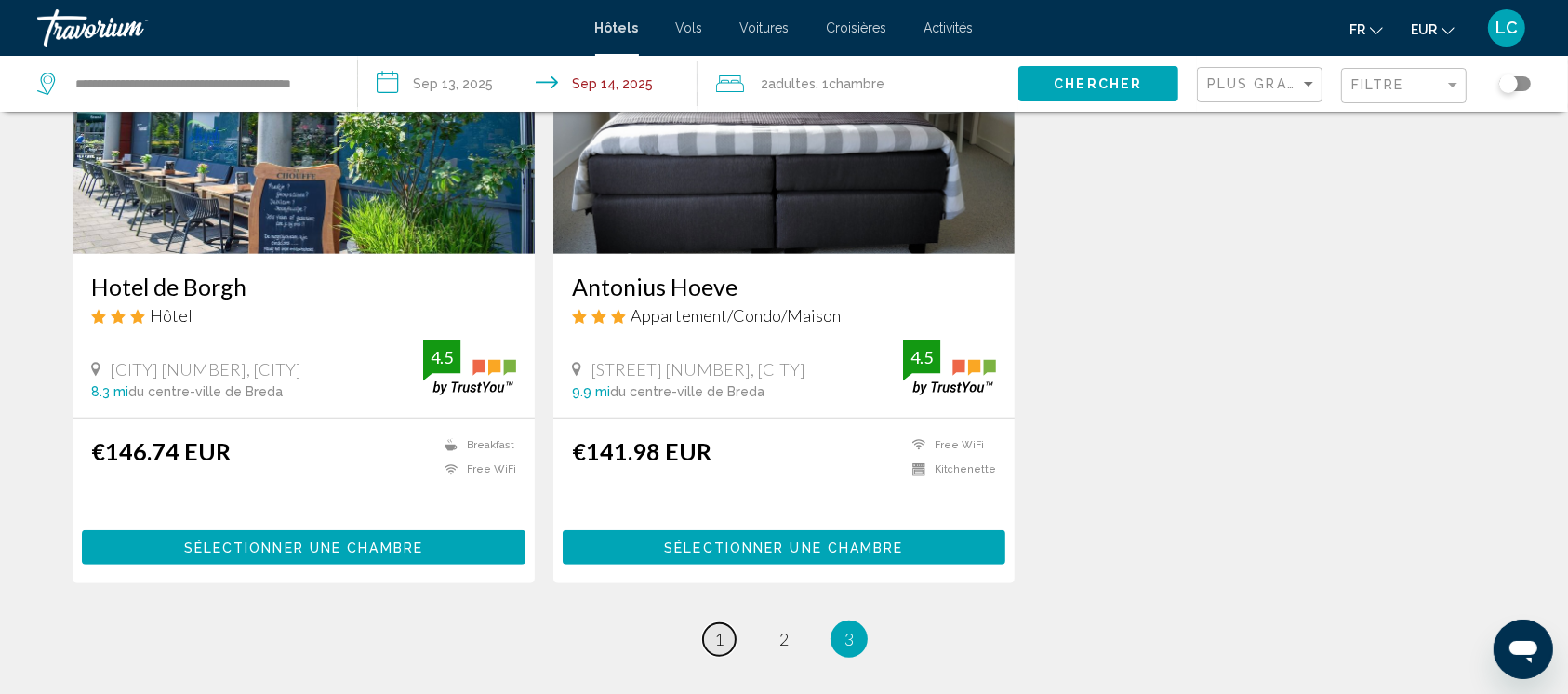 click on "page  1" at bounding box center [719, 639] 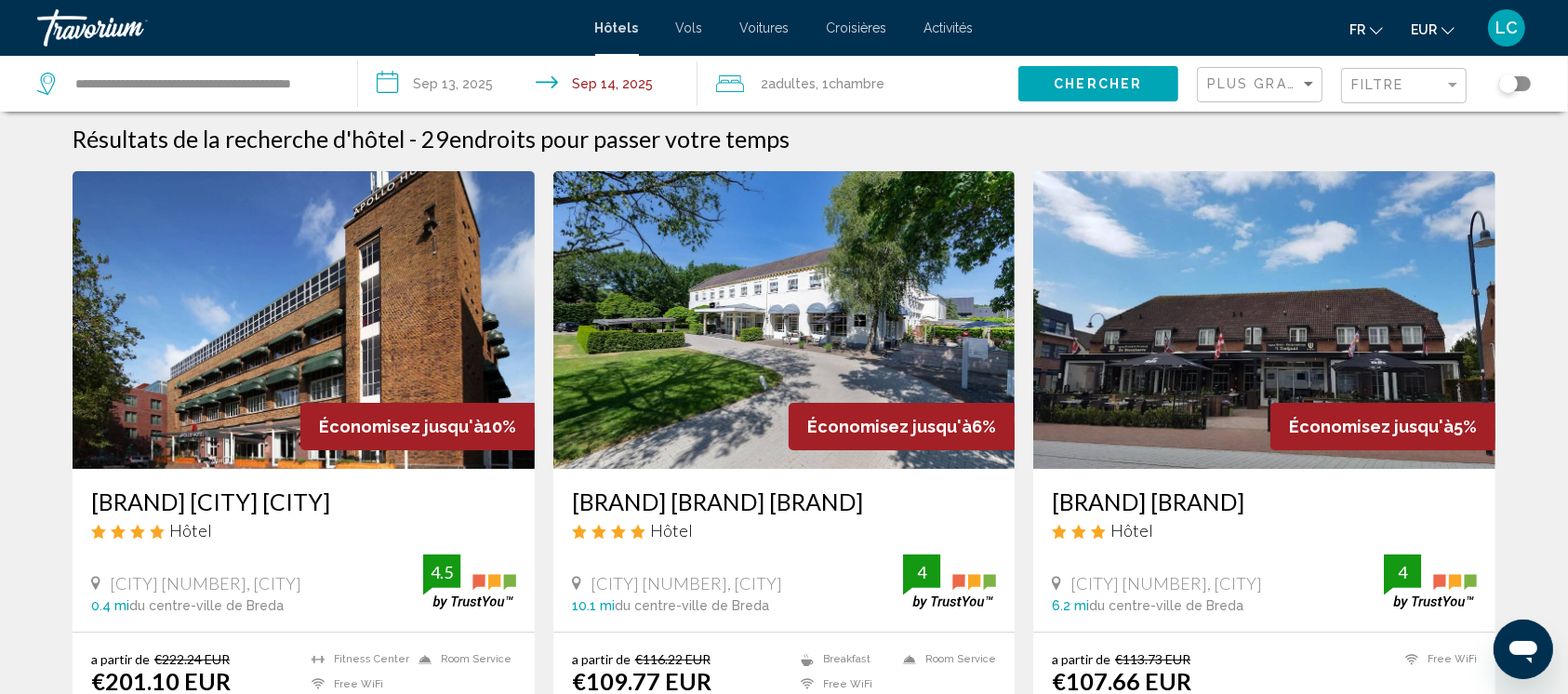 scroll, scrollTop: 0, scrollLeft: 0, axis: both 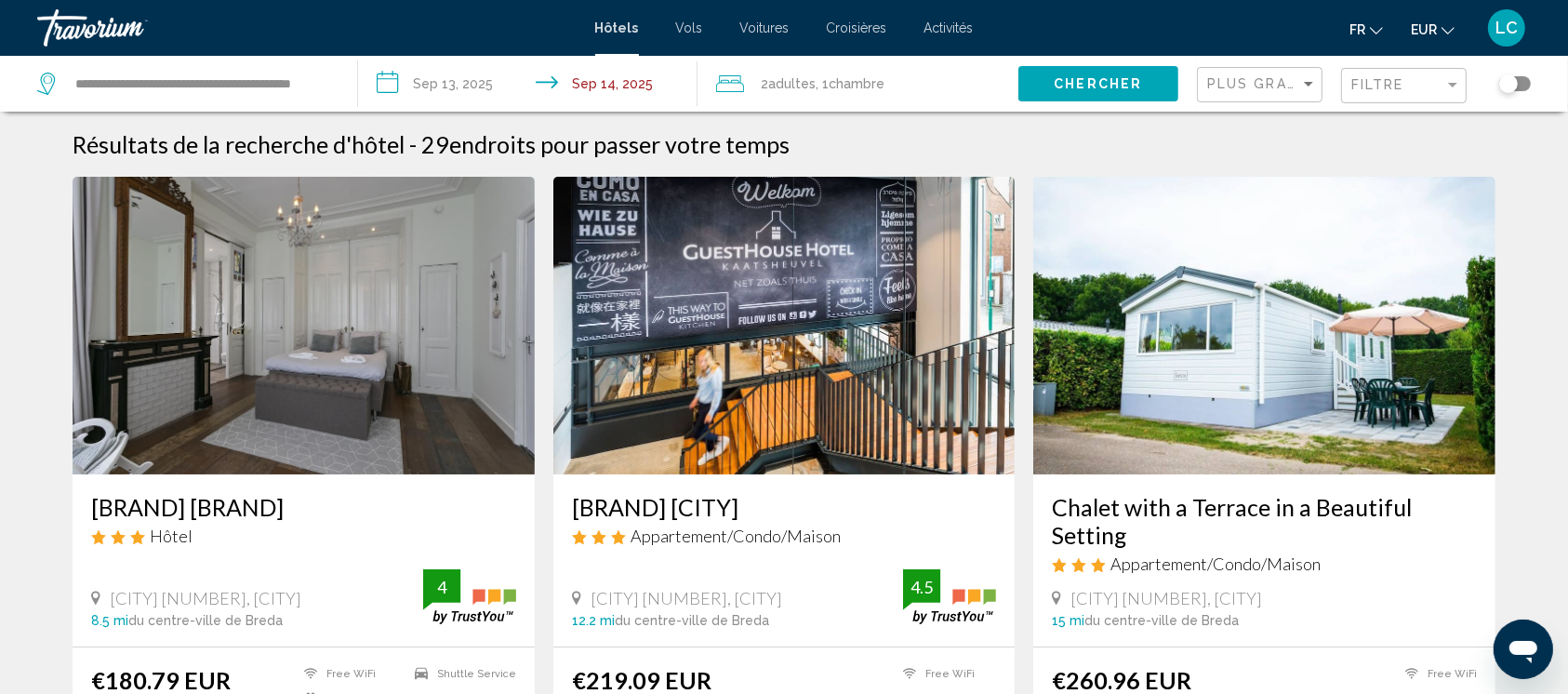 click at bounding box center (130, 28) 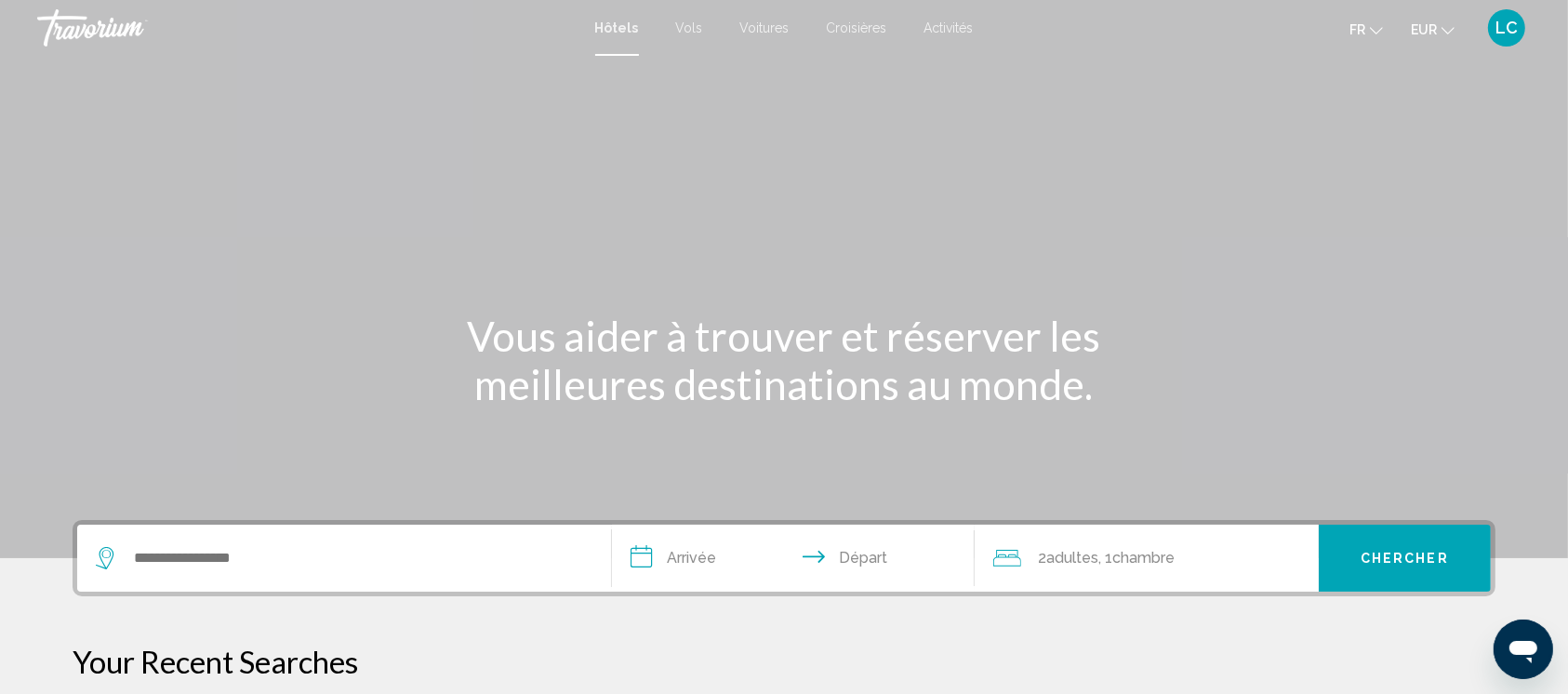 click on "**********" at bounding box center [797, 561] 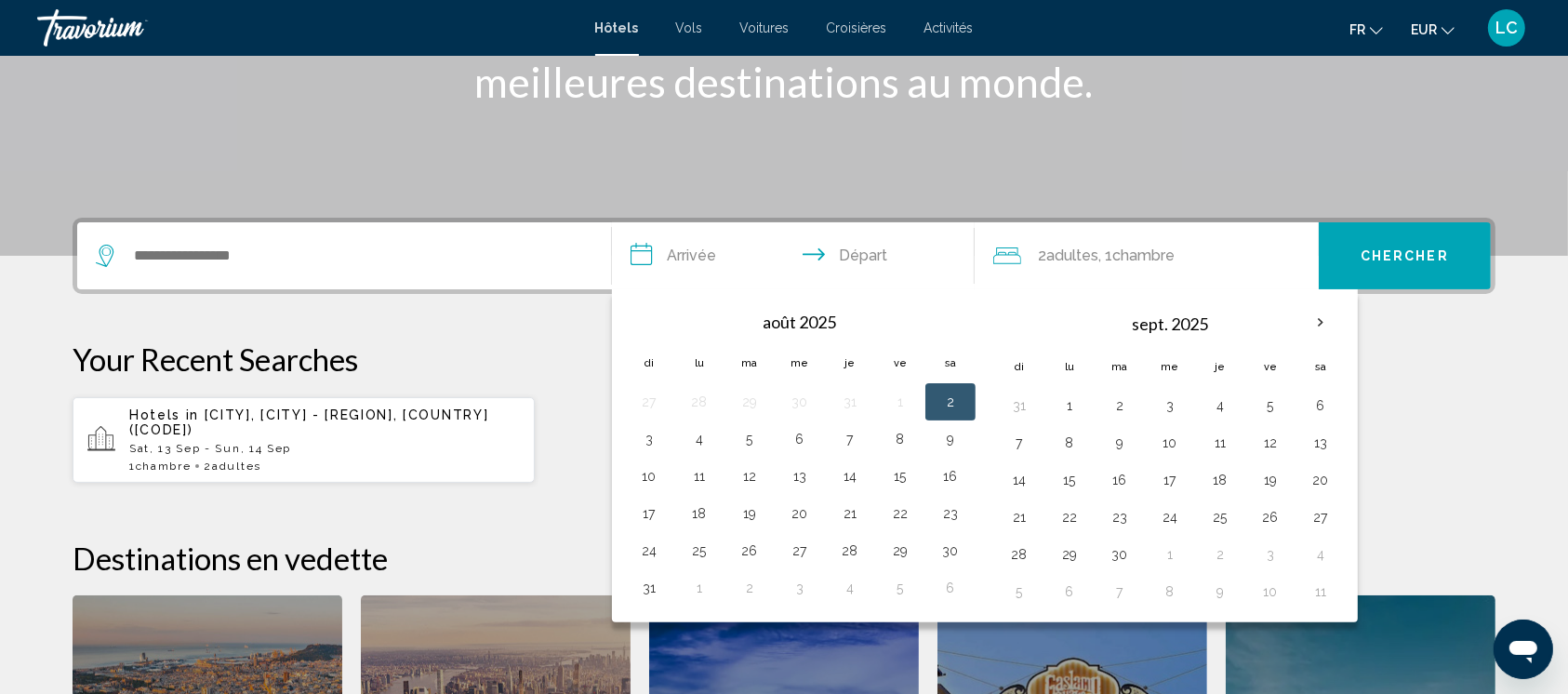 scroll, scrollTop: 459, scrollLeft: 0, axis: vertical 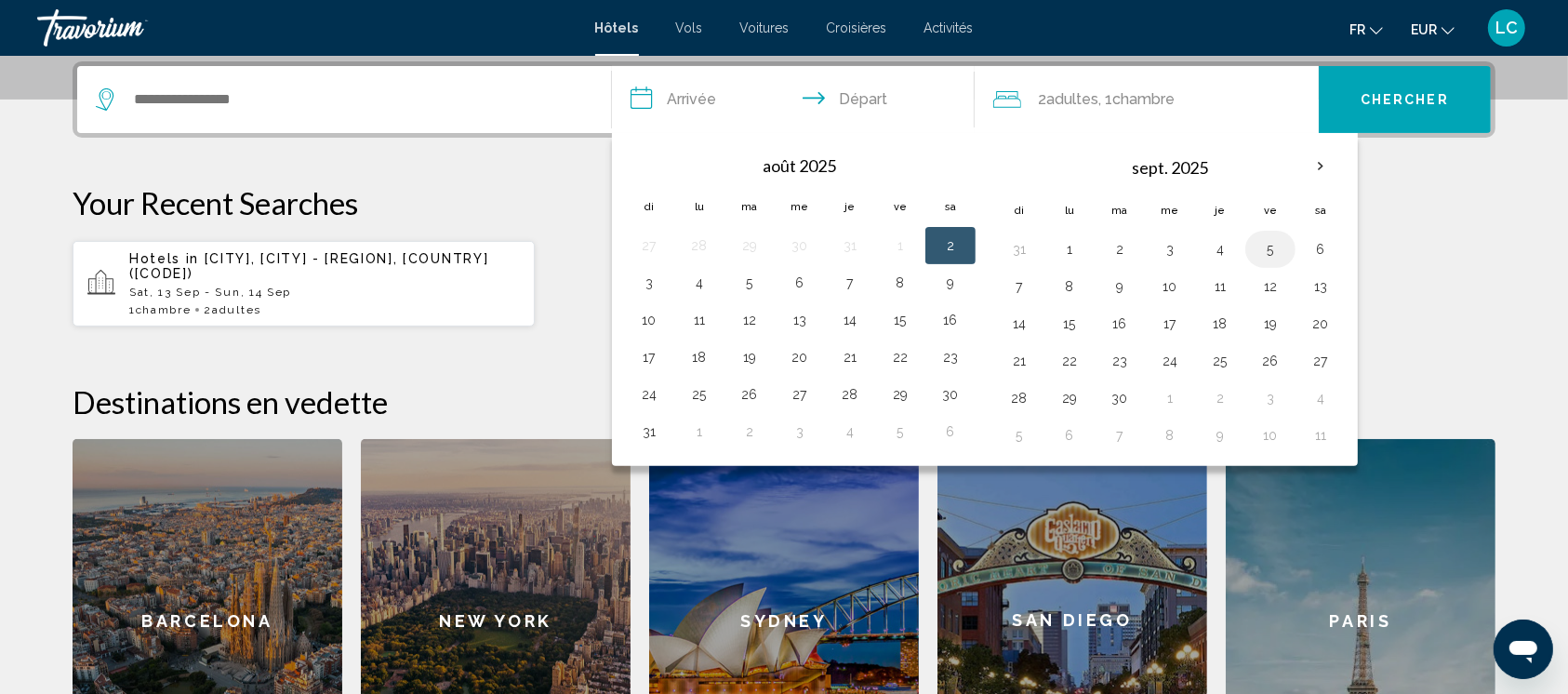click on "5" at bounding box center [1270, 249] 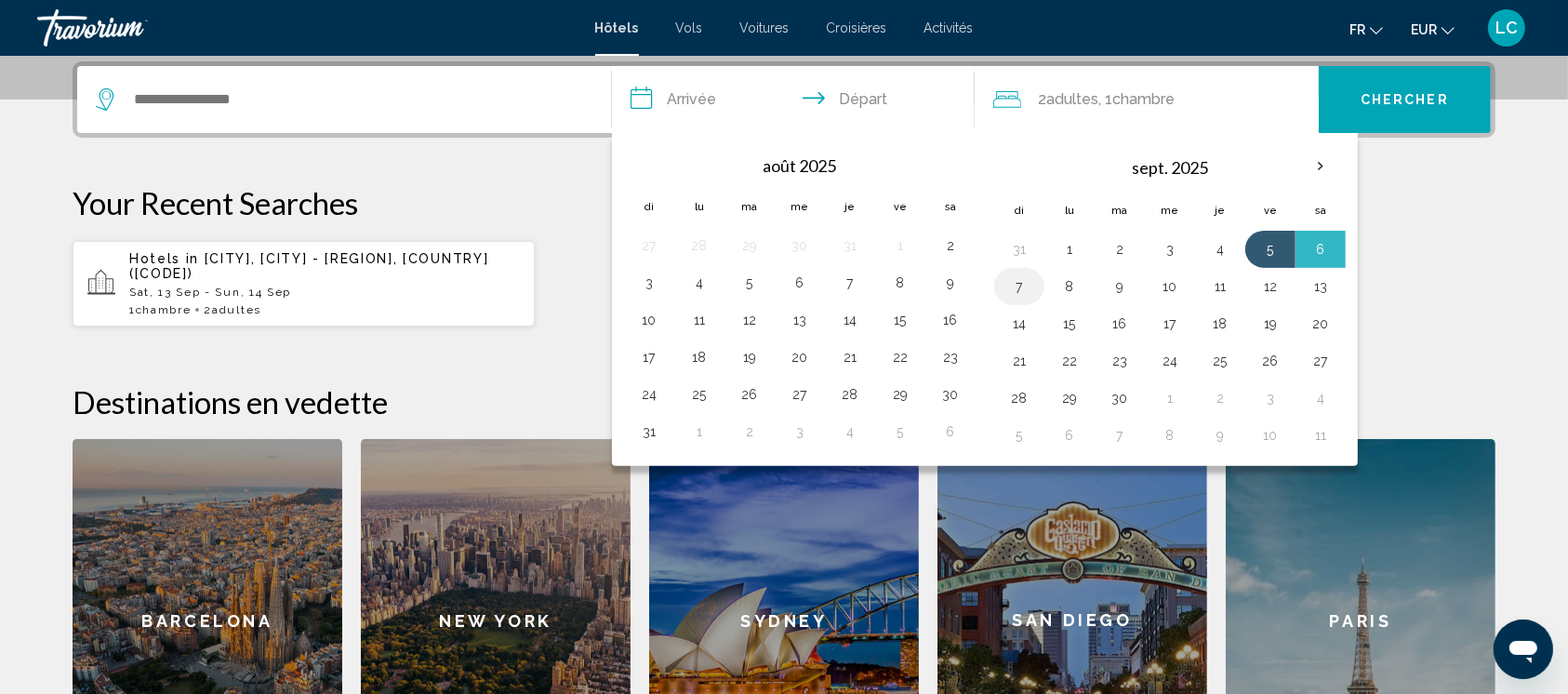 click on "7" at bounding box center [1019, 287] 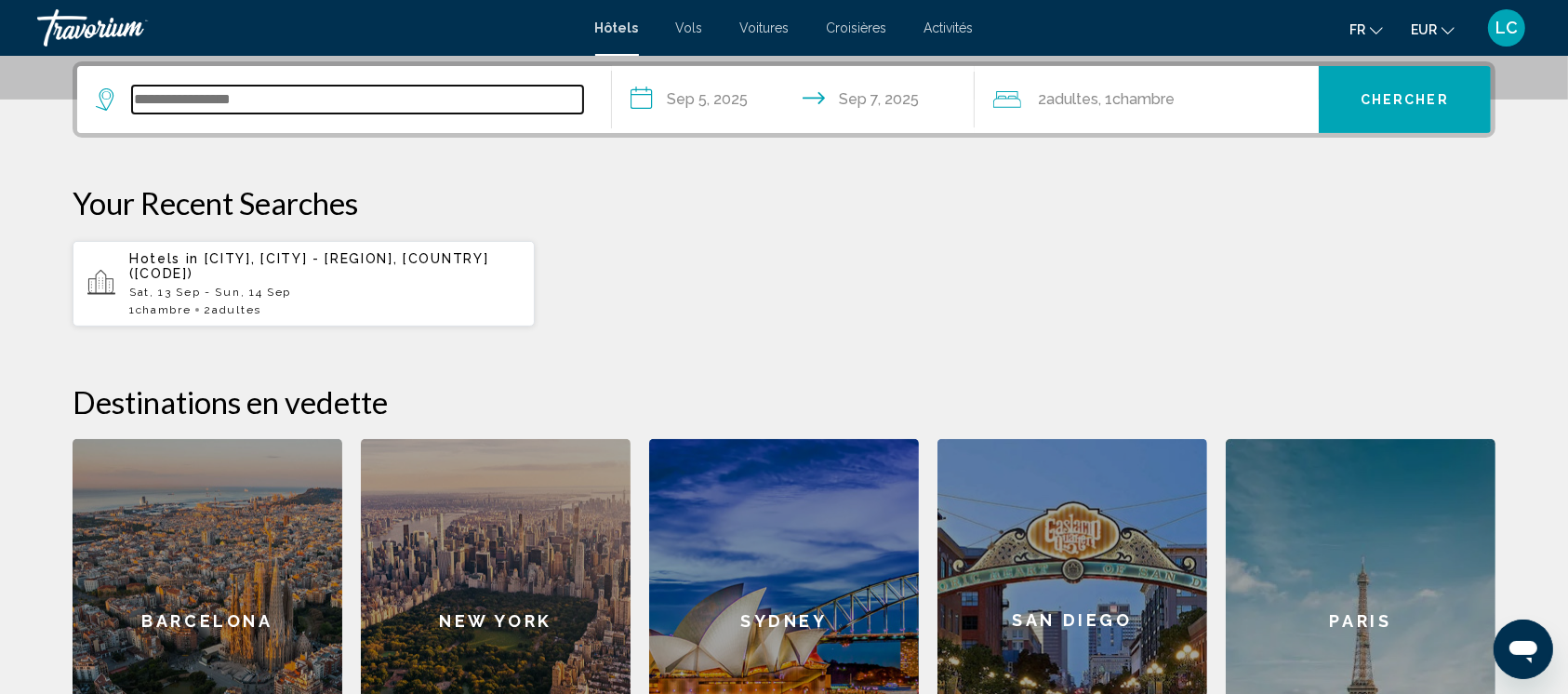 click at bounding box center (357, 100) 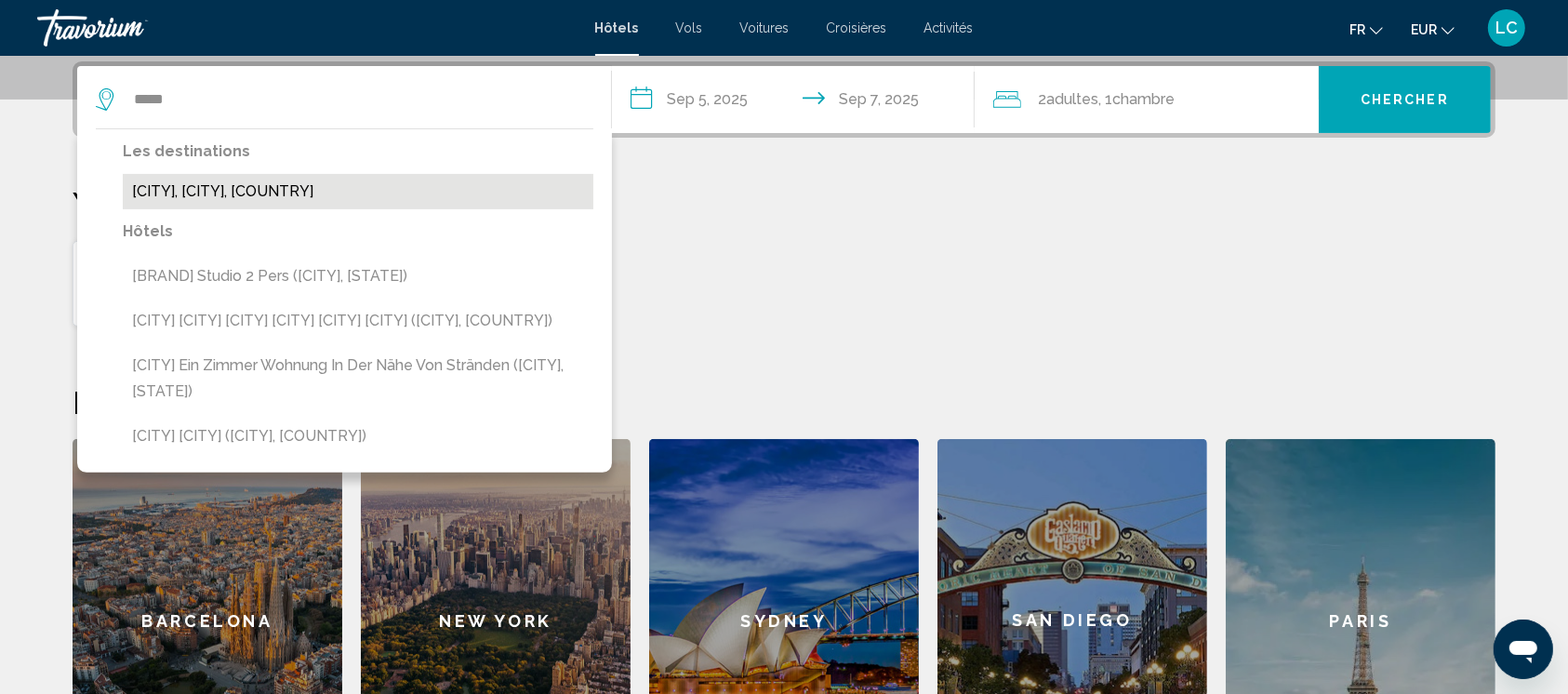click on "[CITY], [CITY], [COUNTRY]" at bounding box center [358, 192] 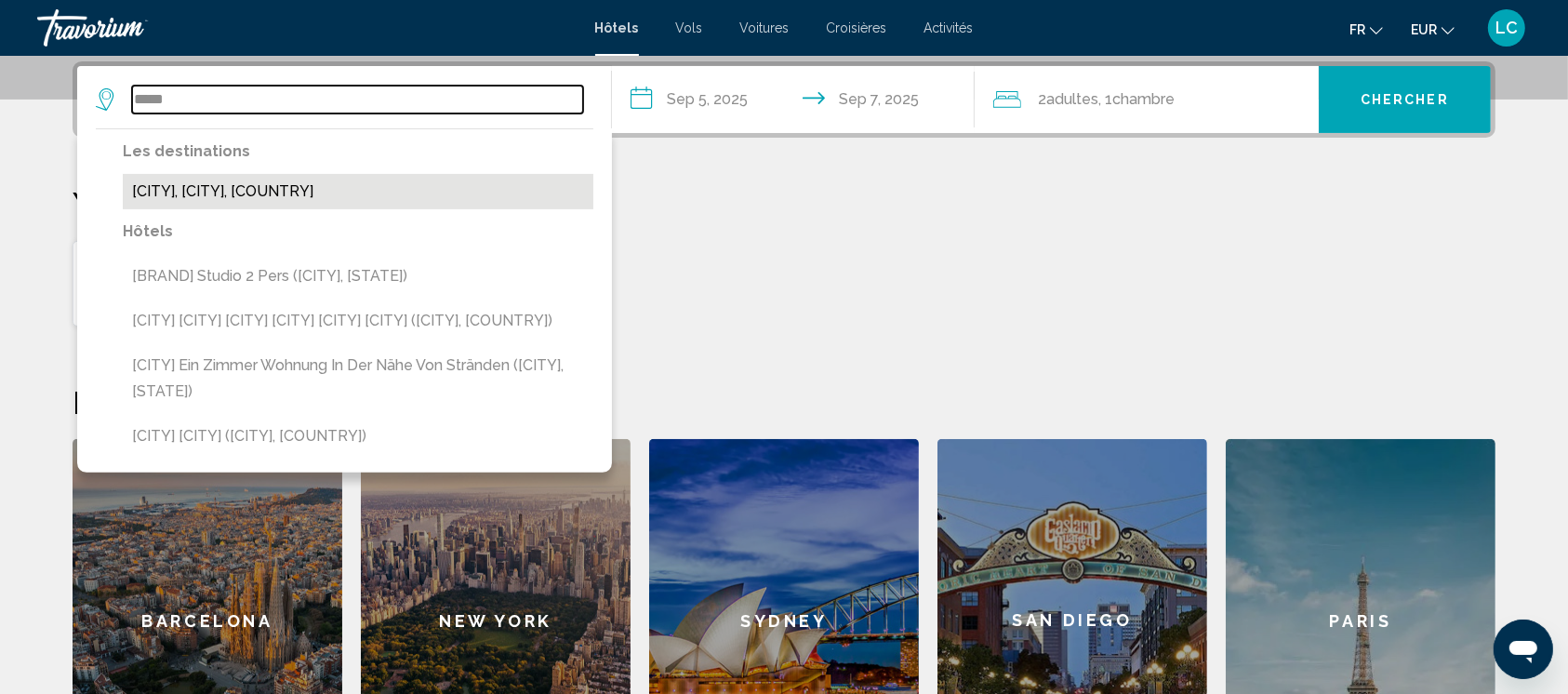 type on "**********" 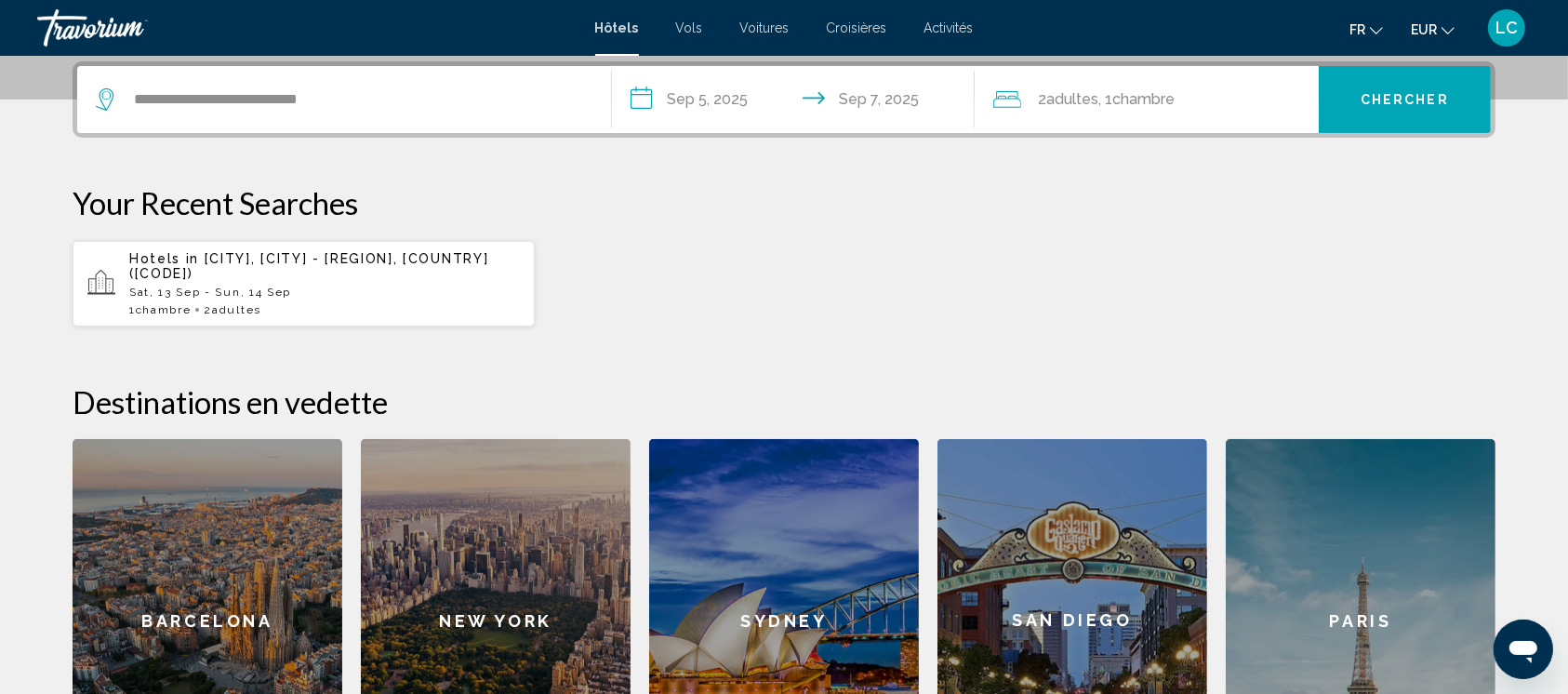 click on "Chercher" at bounding box center [1404, 100] 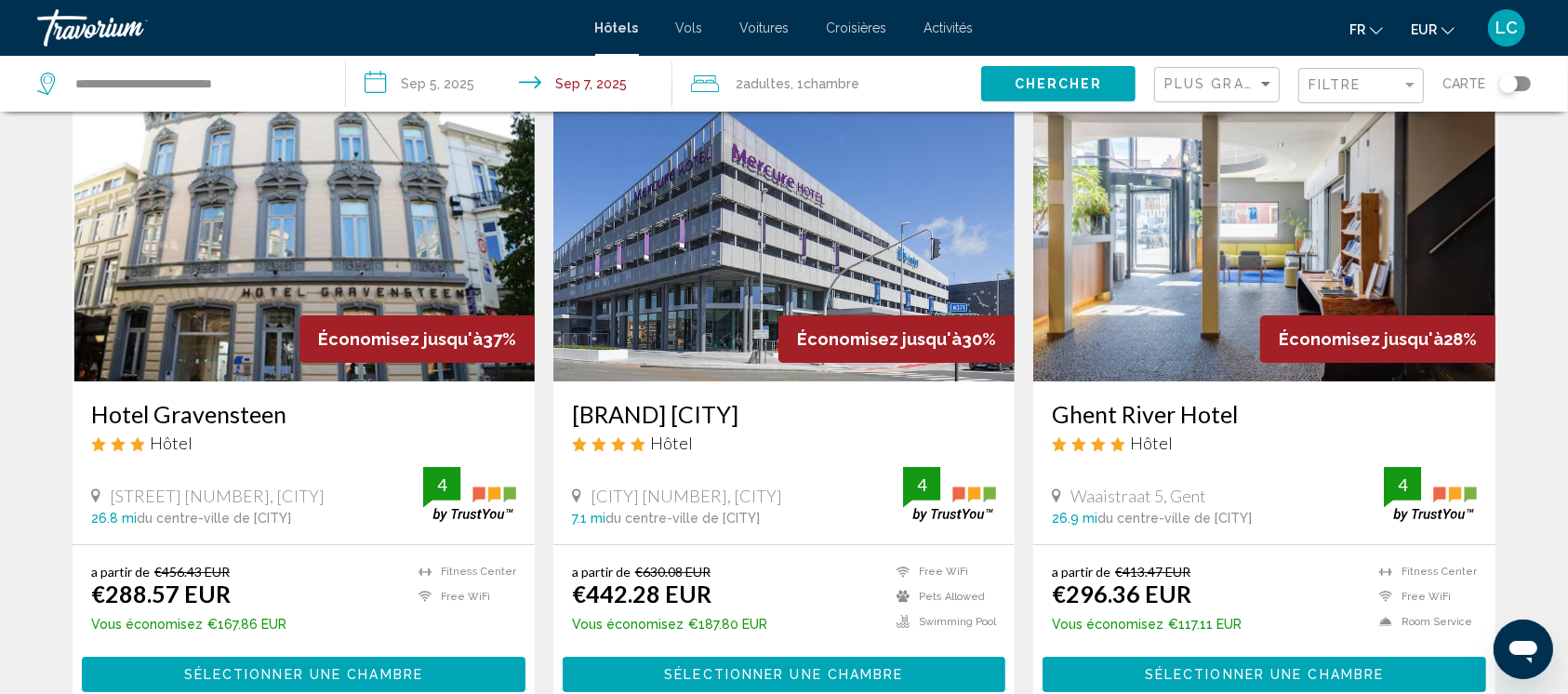 scroll, scrollTop: 0, scrollLeft: 0, axis: both 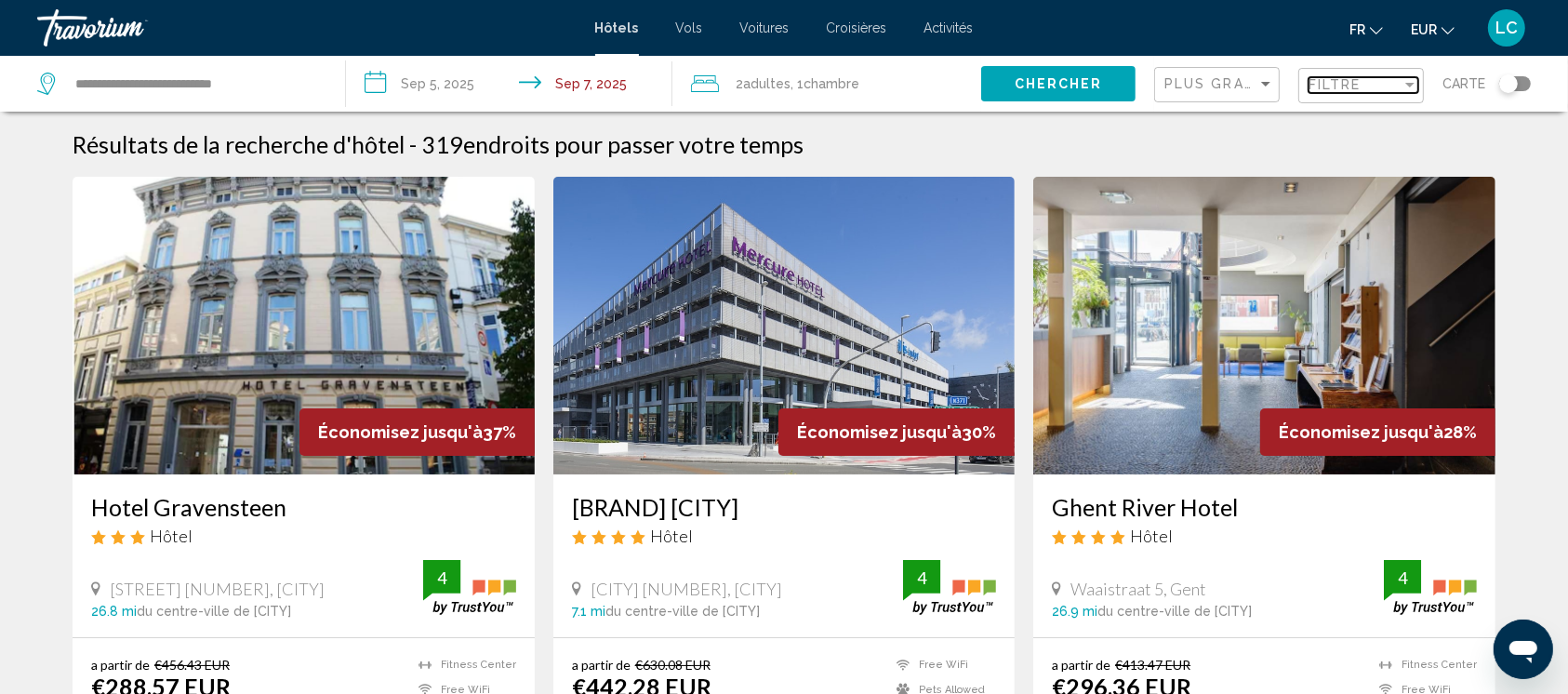 click on "Filtre" at bounding box center (1335, 85) 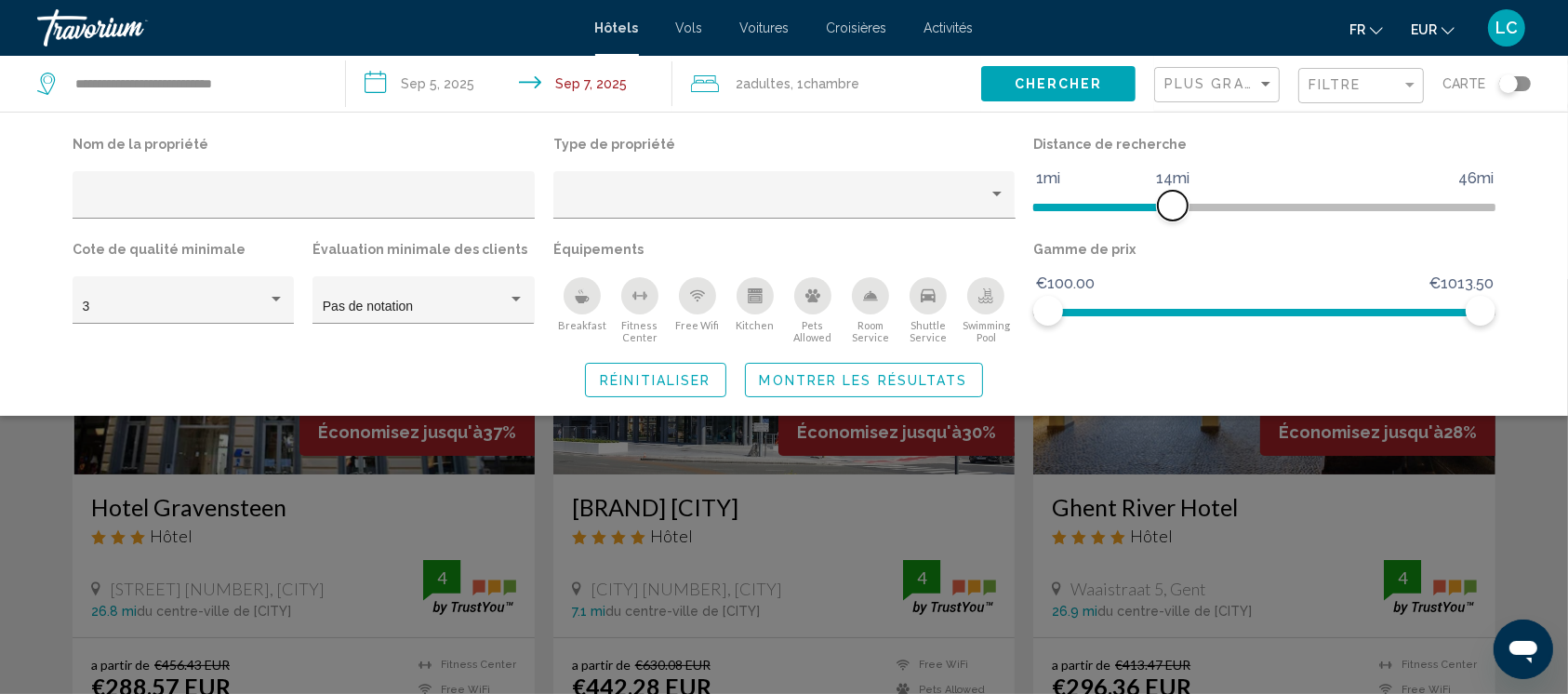 drag, startPoint x: 1315, startPoint y: 202, endPoint x: 1176, endPoint y: 223, distance: 140.57738 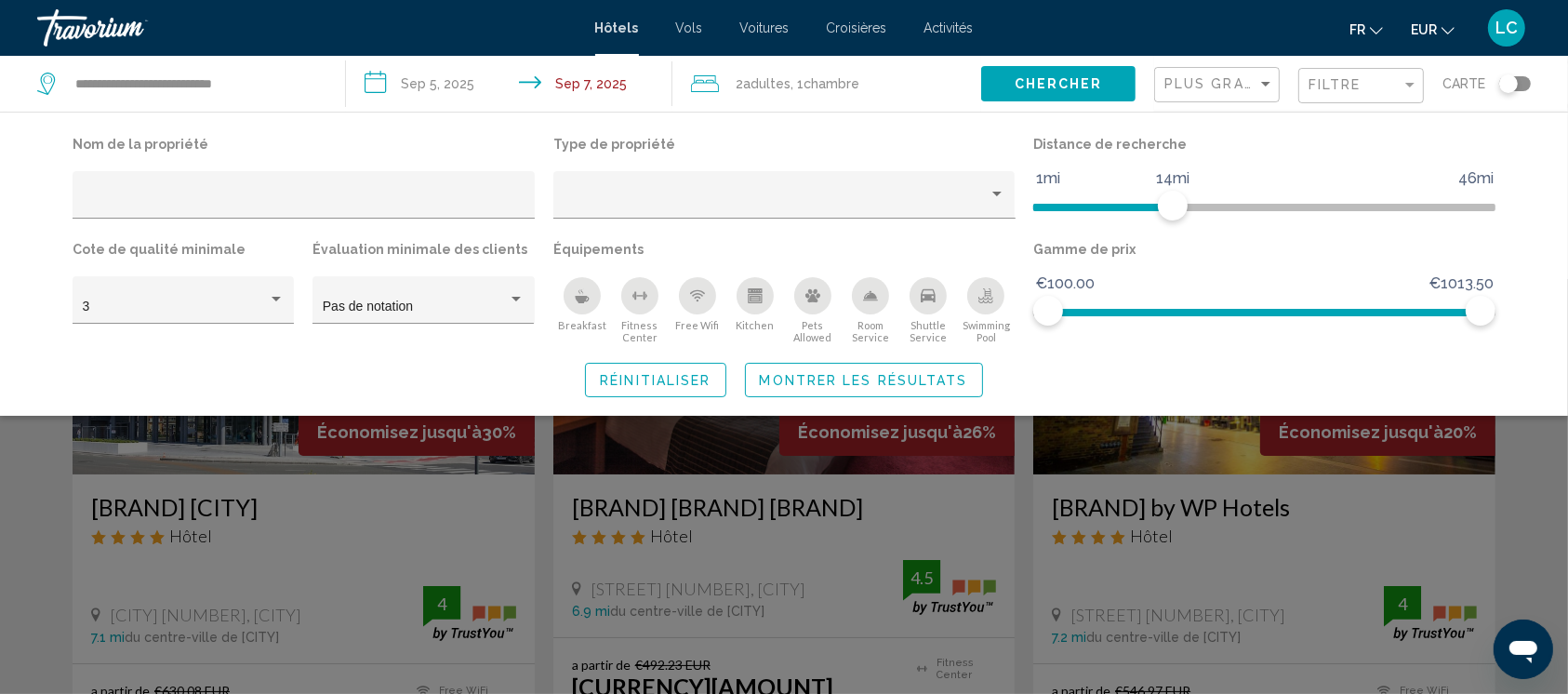 click 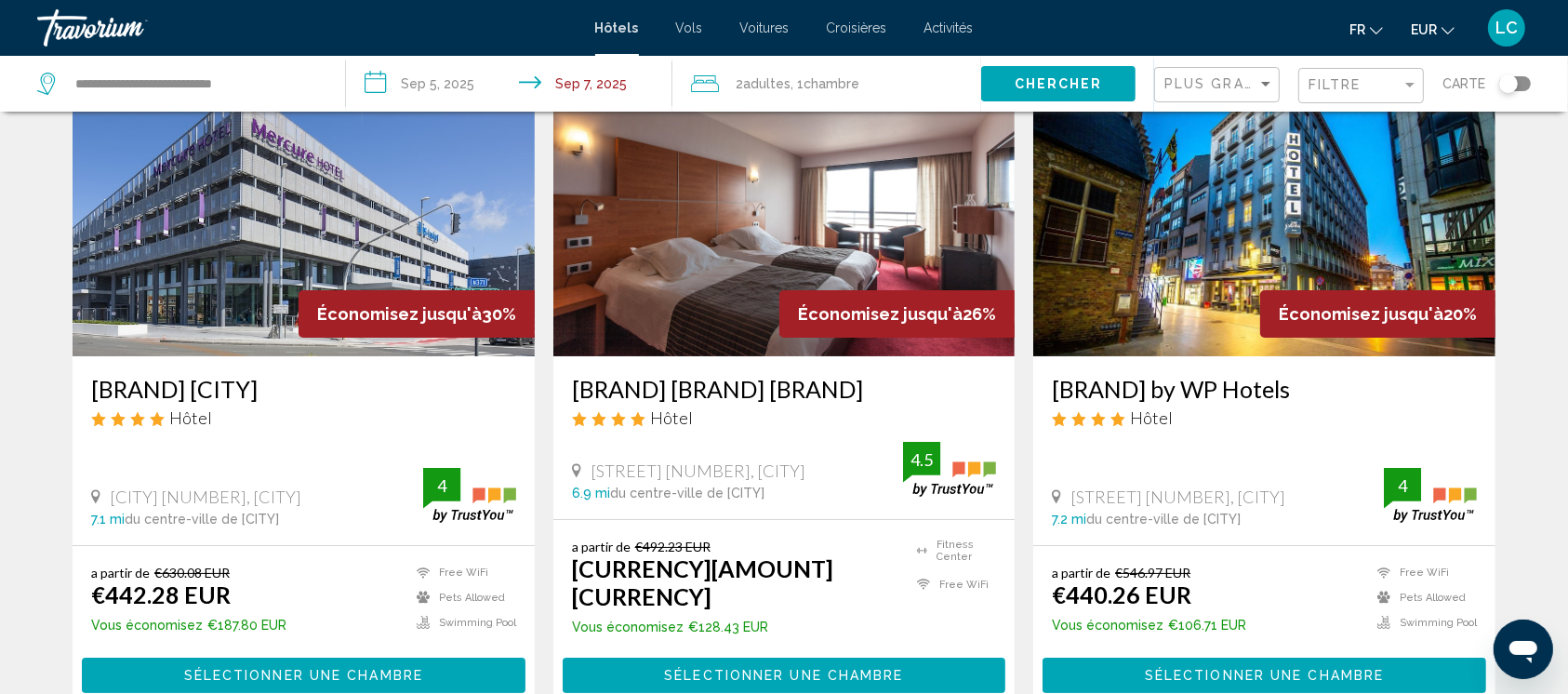 scroll, scrollTop: 0, scrollLeft: 0, axis: both 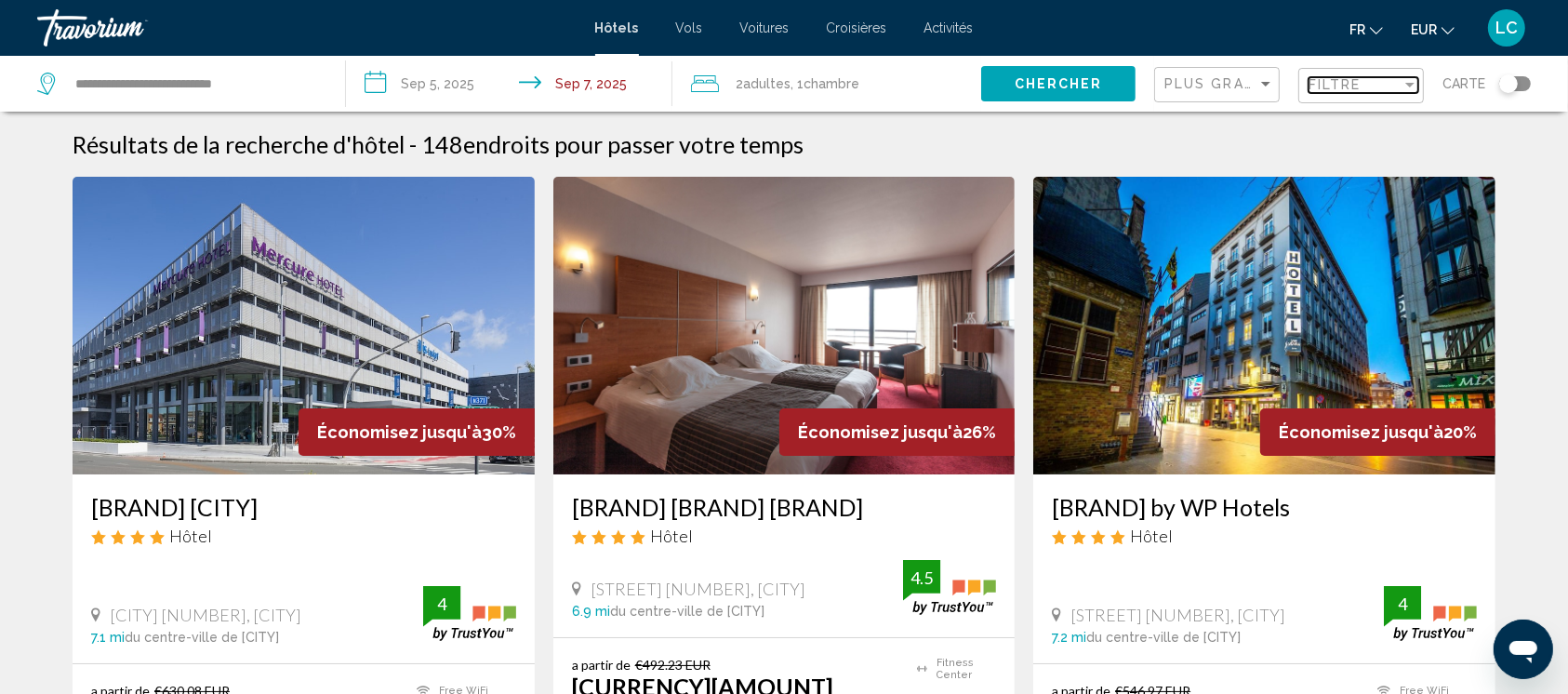 click on "Filtre" at bounding box center (1335, 85) 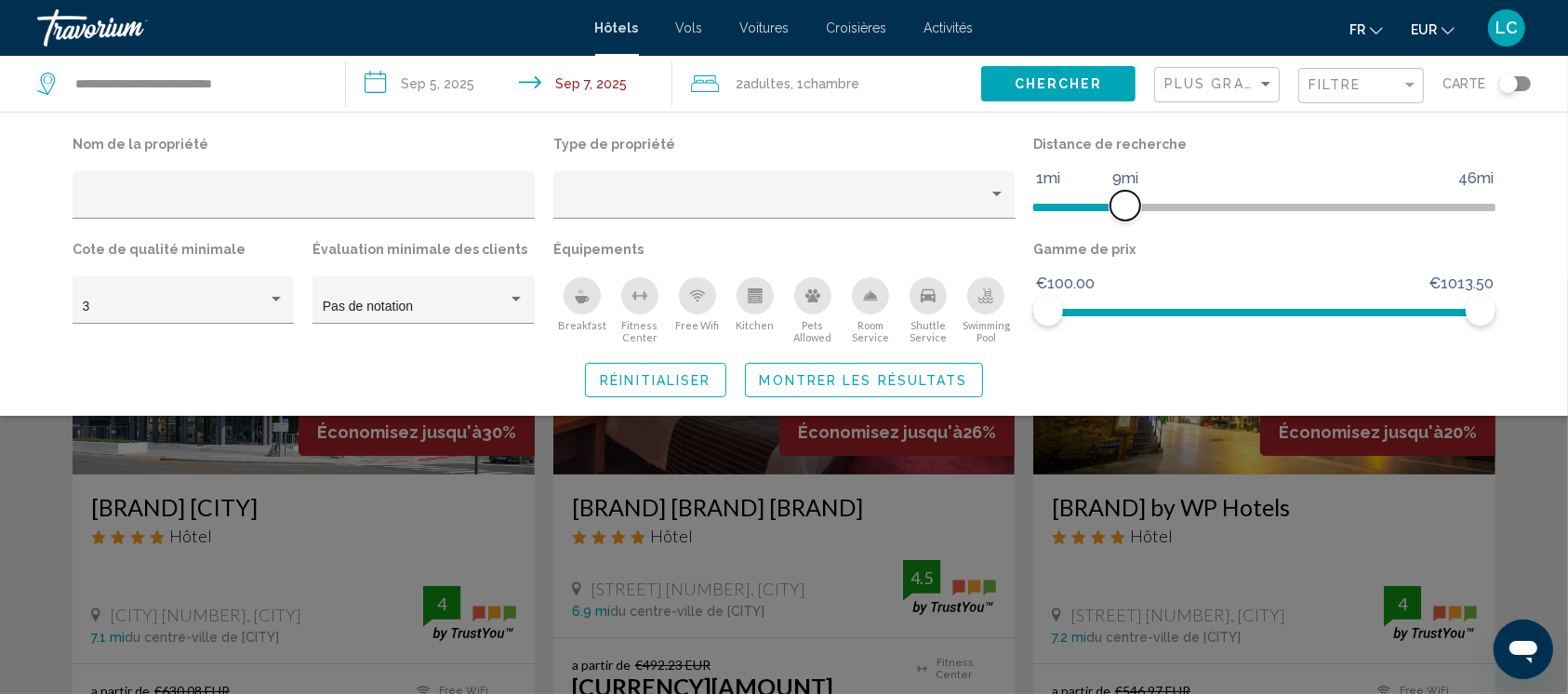 drag, startPoint x: 1165, startPoint y: 207, endPoint x: 1125, endPoint y: 197, distance: 41.23106 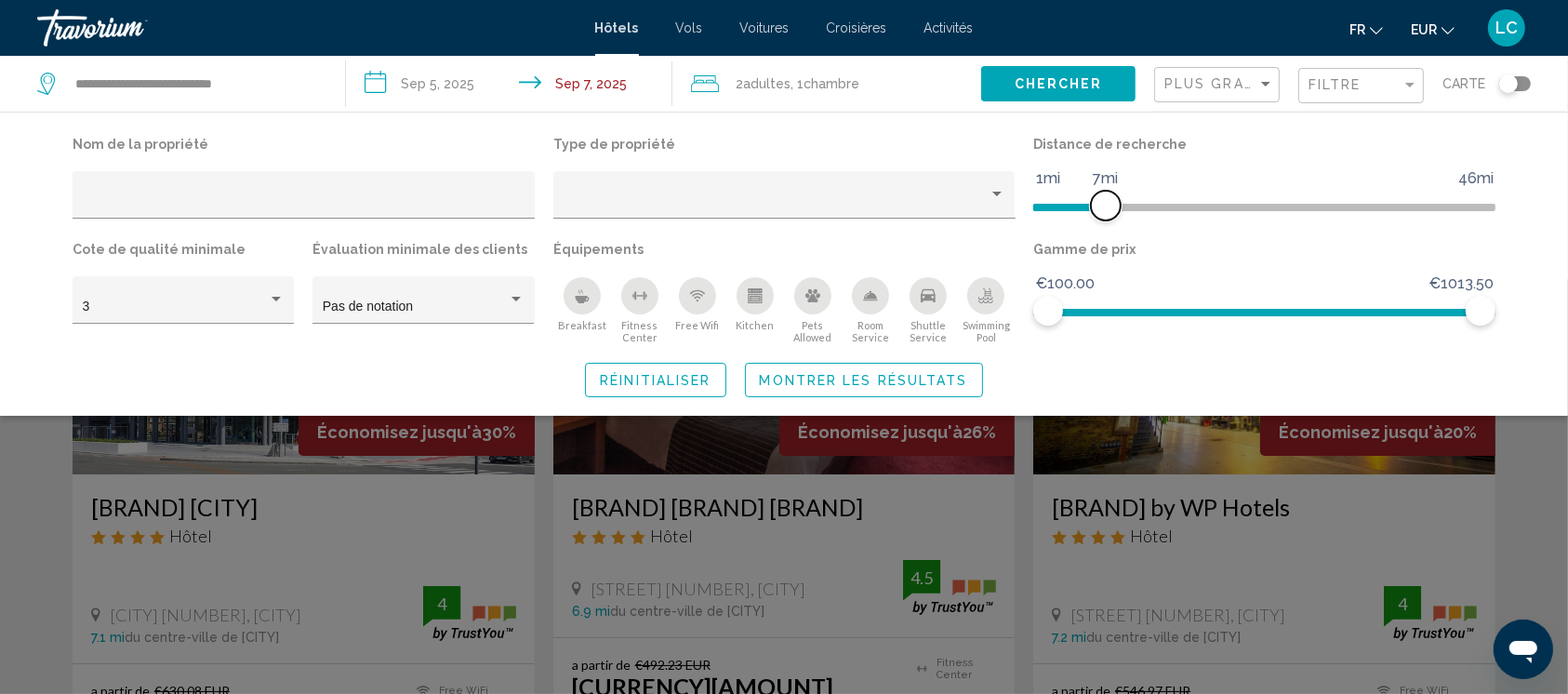 drag, startPoint x: 1120, startPoint y: 196, endPoint x: 1109, endPoint y: 197, distance: 11.045361 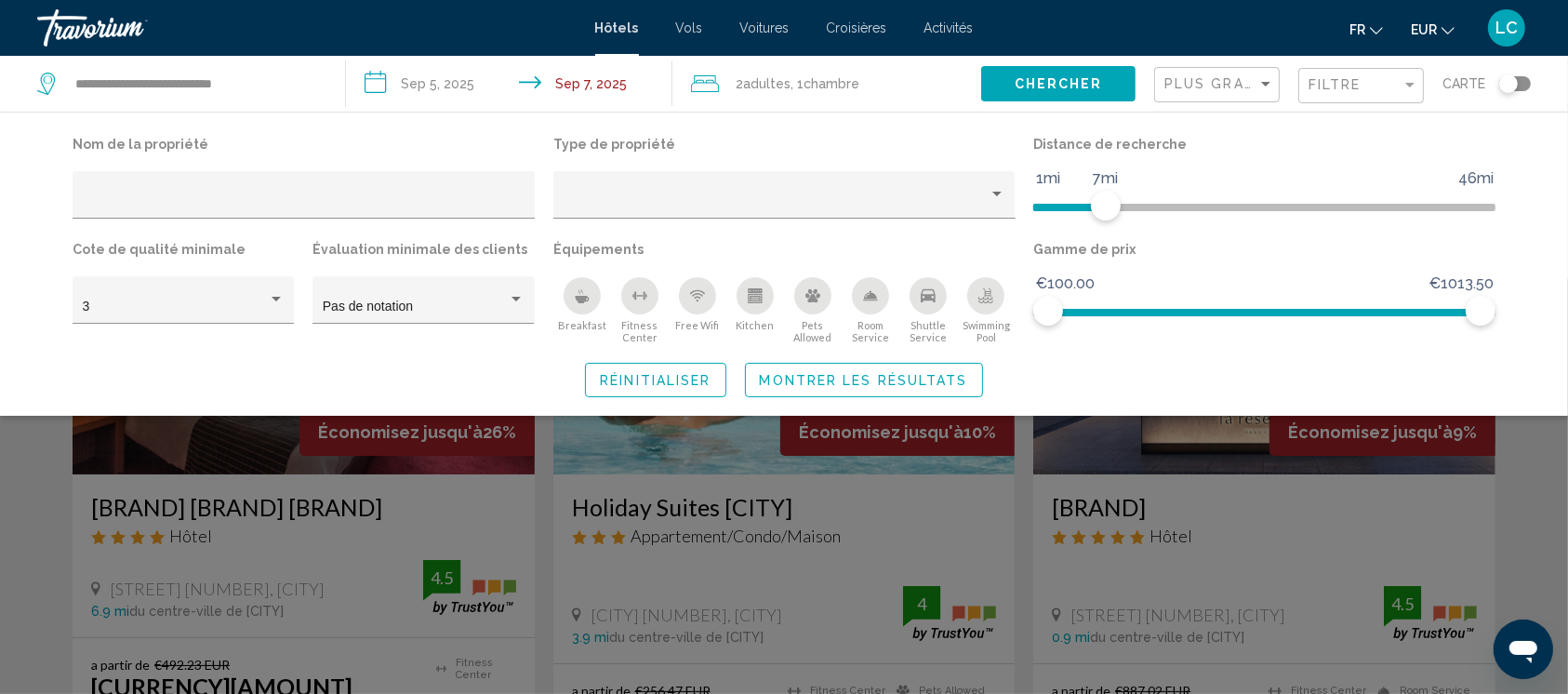 click 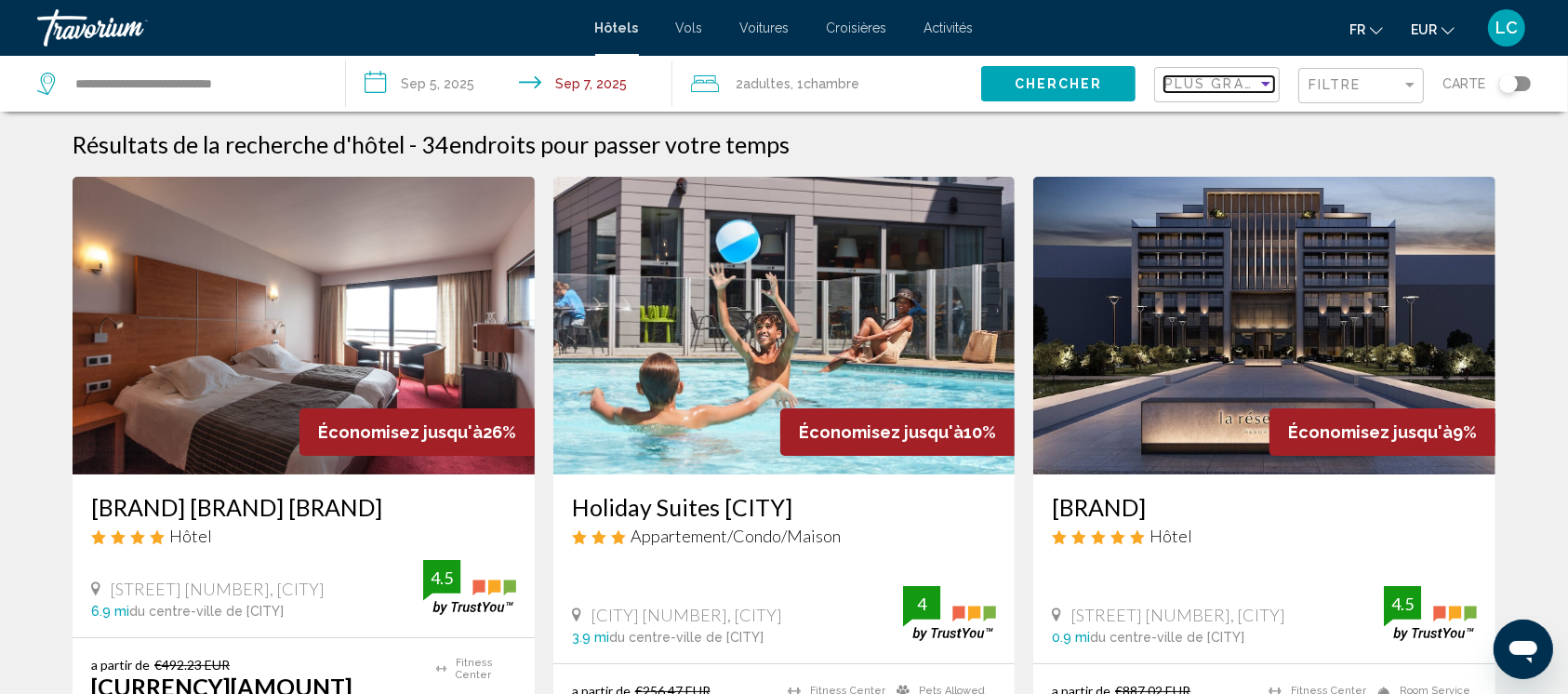 click at bounding box center (1266, 84) 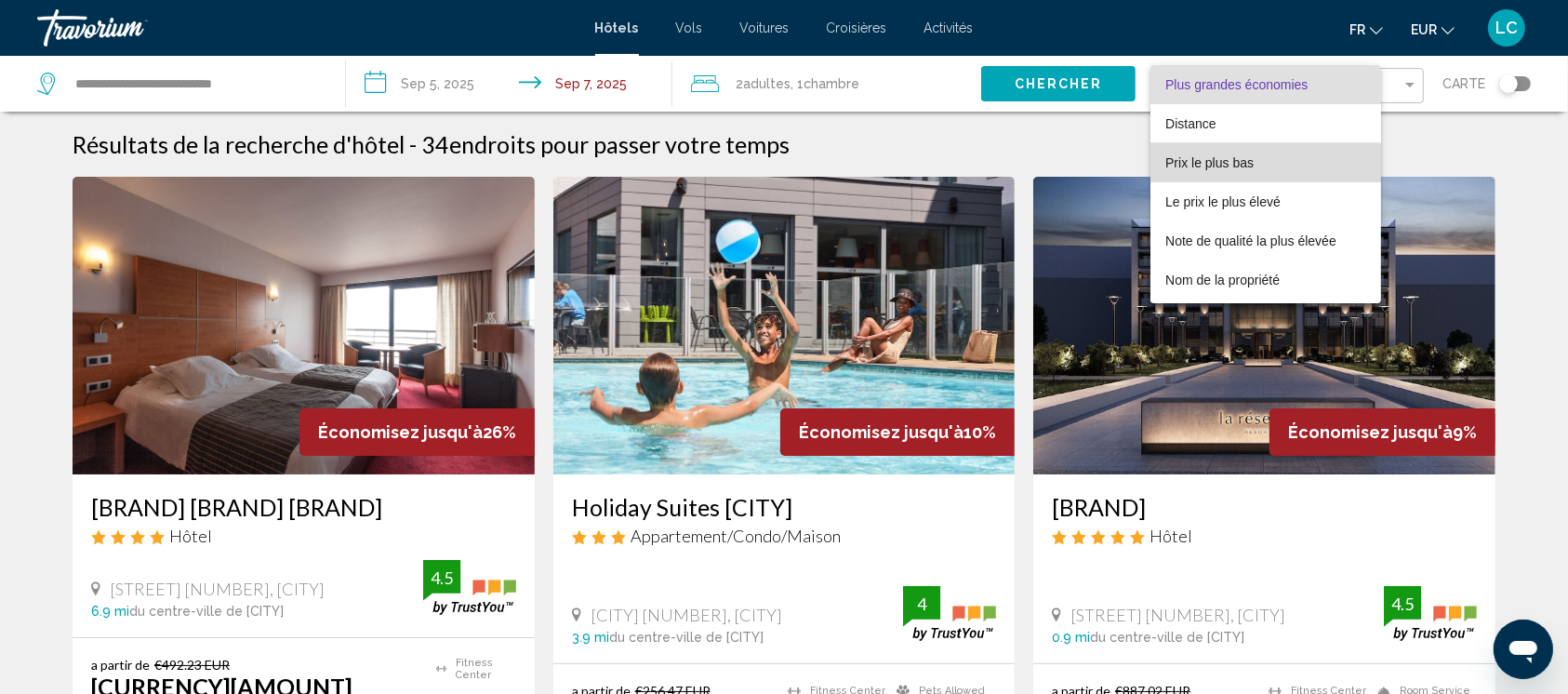 click on "Prix le plus bas" at bounding box center [1209, 163] 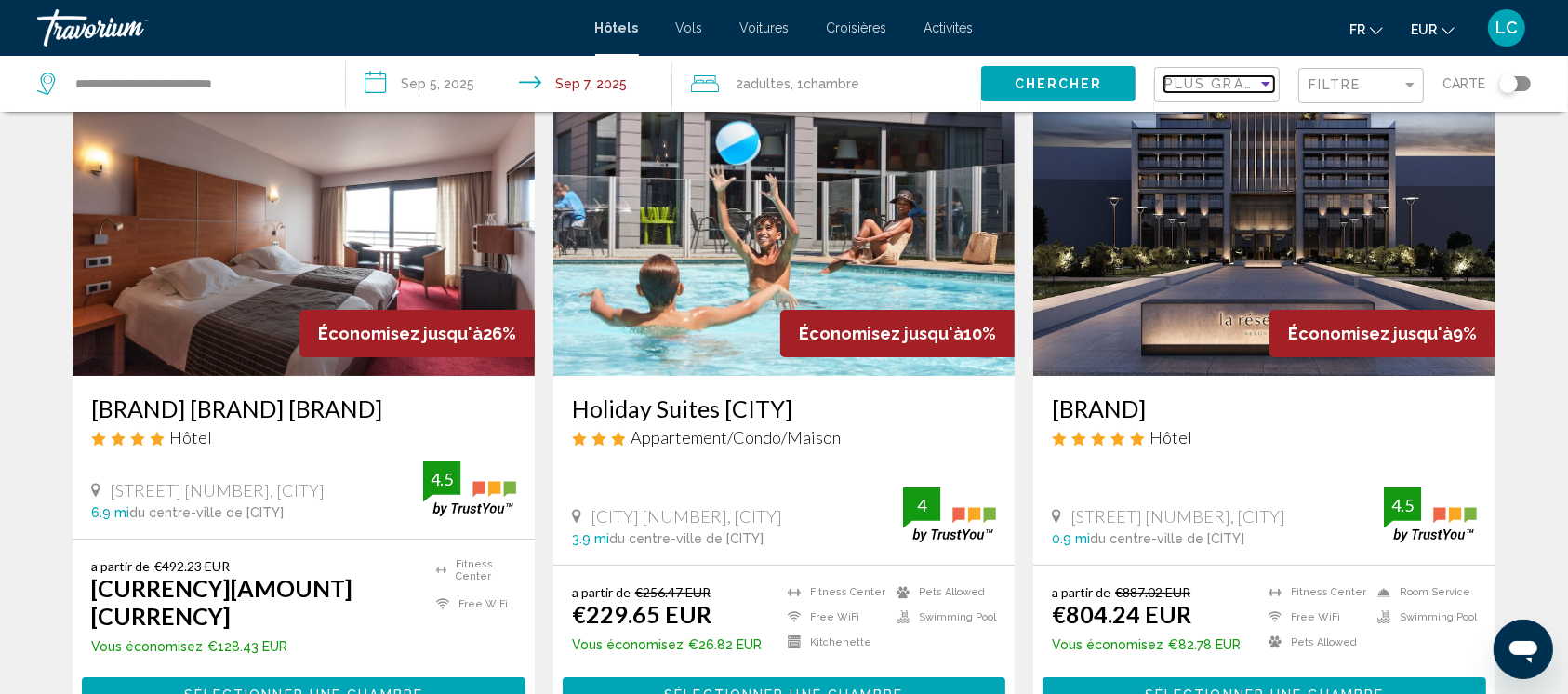 scroll, scrollTop: 181, scrollLeft: 0, axis: vertical 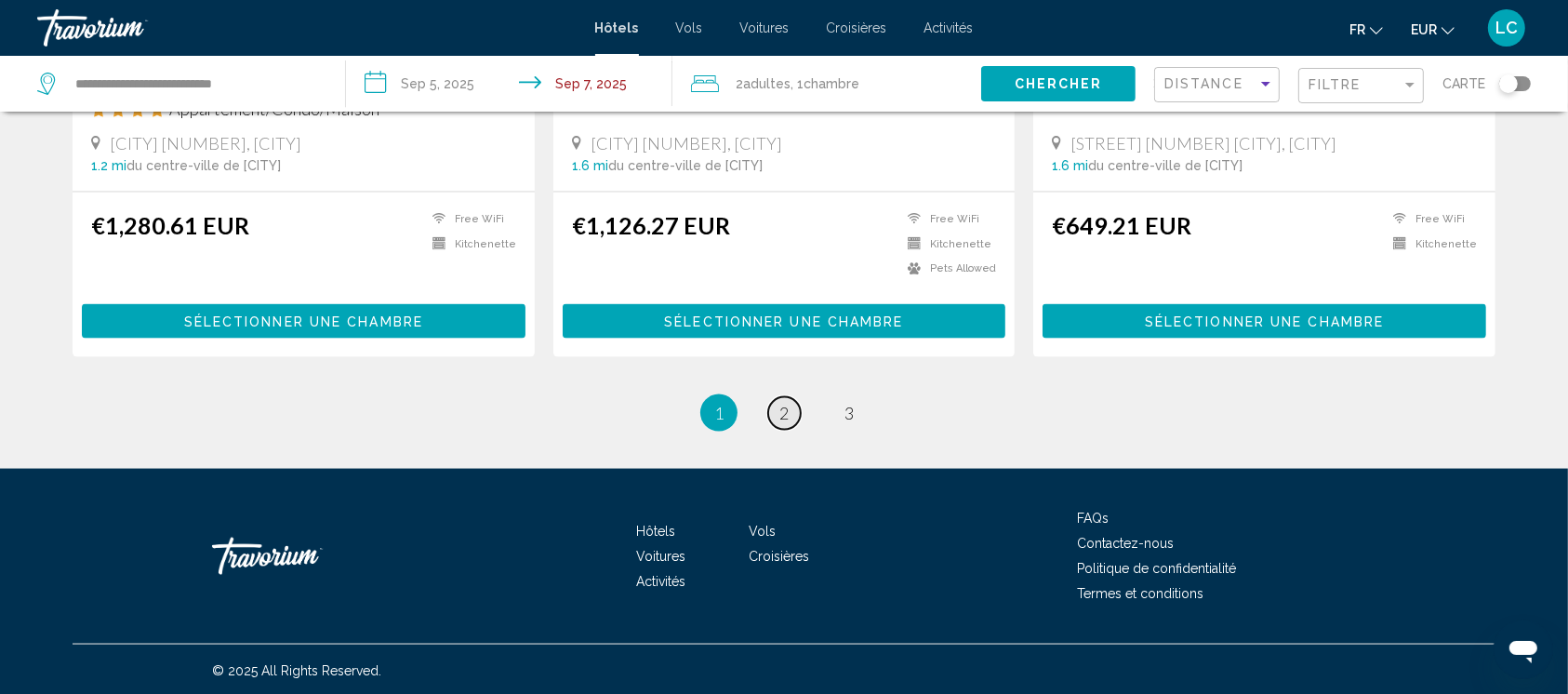 click on "2" at bounding box center (784, 413) 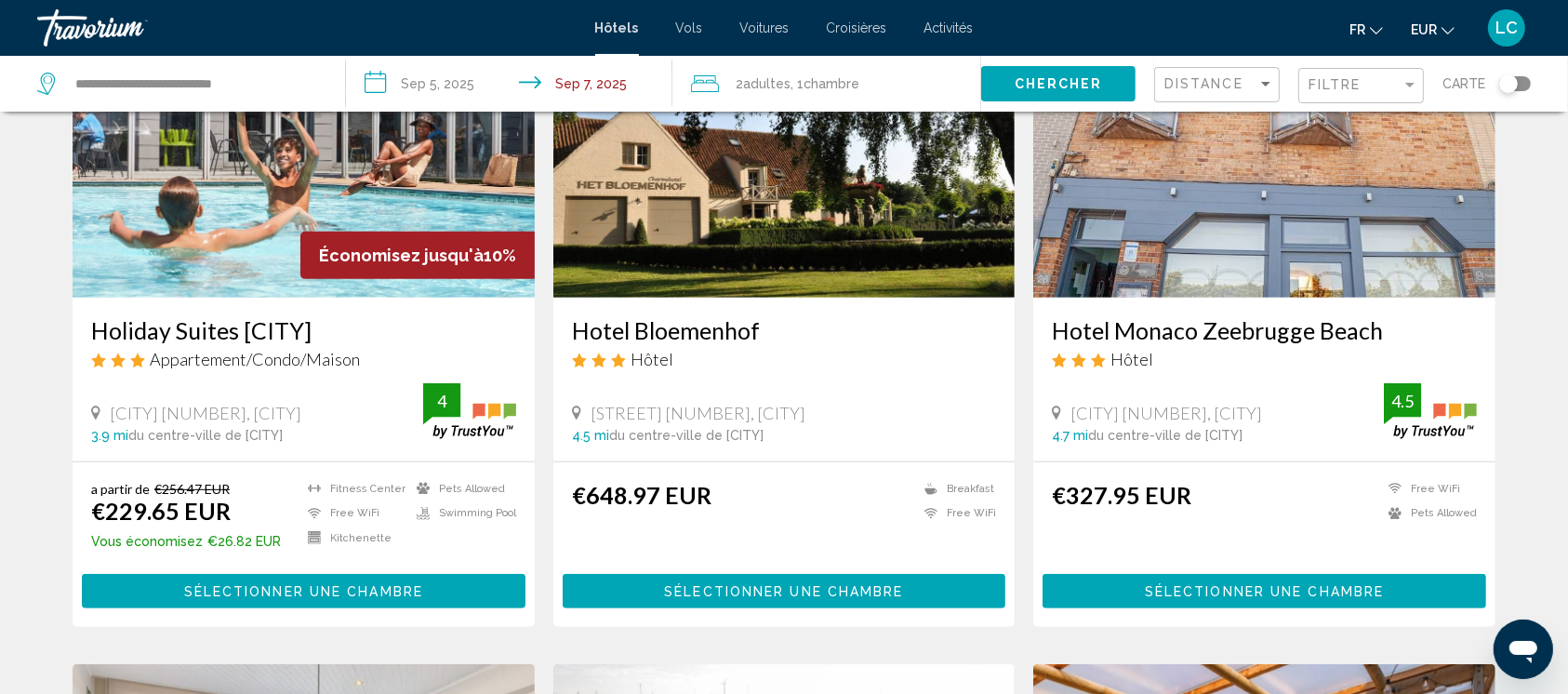 scroll, scrollTop: 942, scrollLeft: 0, axis: vertical 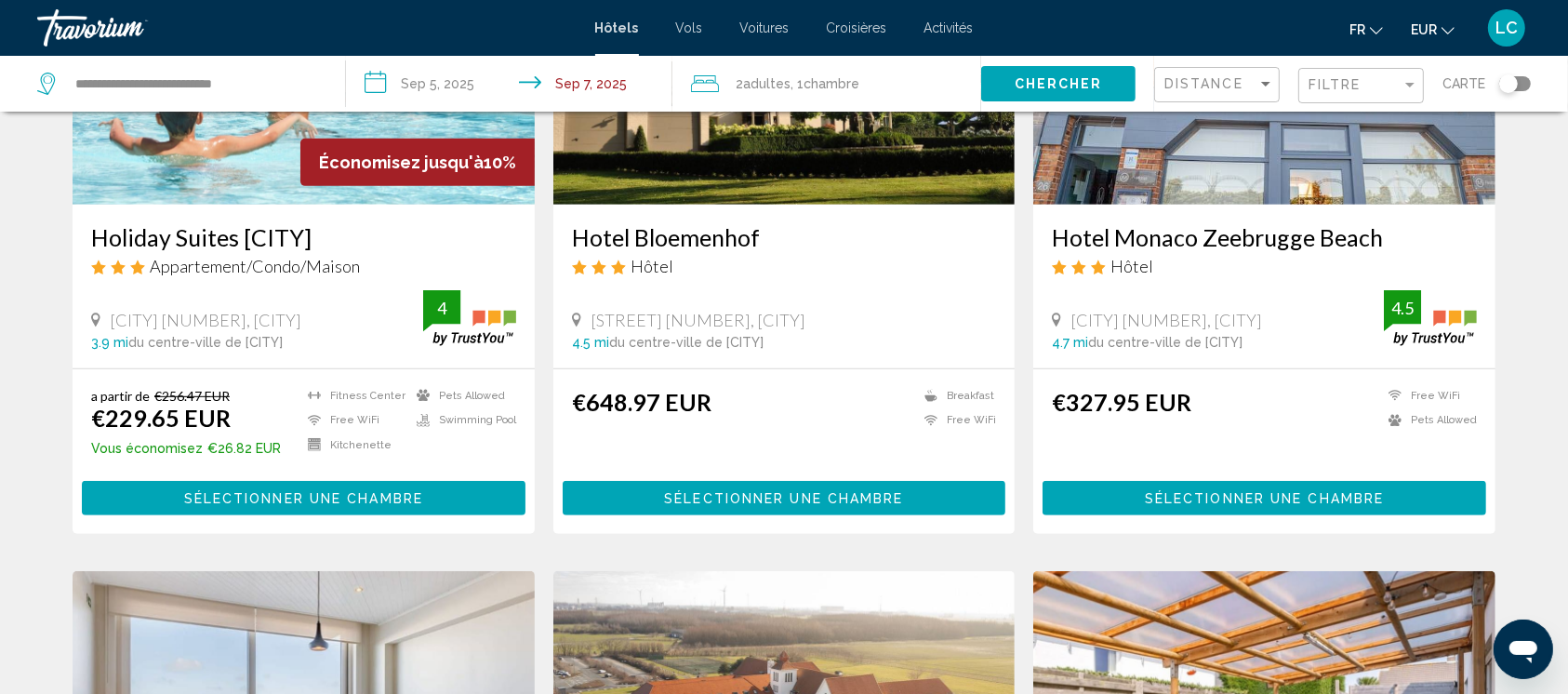 click on "[CURRENCY][AMOUNT] [CURRENCY]
Breakfast
Free WiFi" at bounding box center [784, 425] 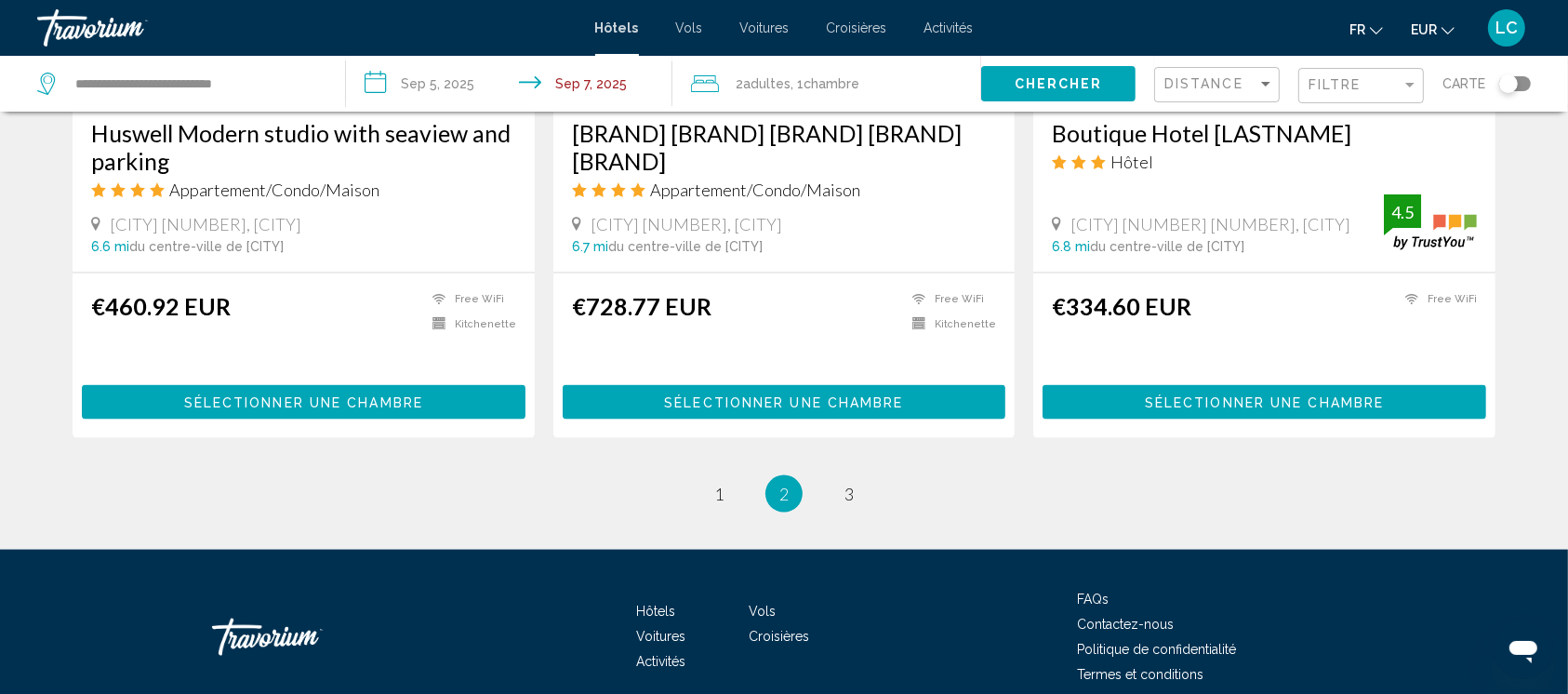 scroll, scrollTop: 2464, scrollLeft: 0, axis: vertical 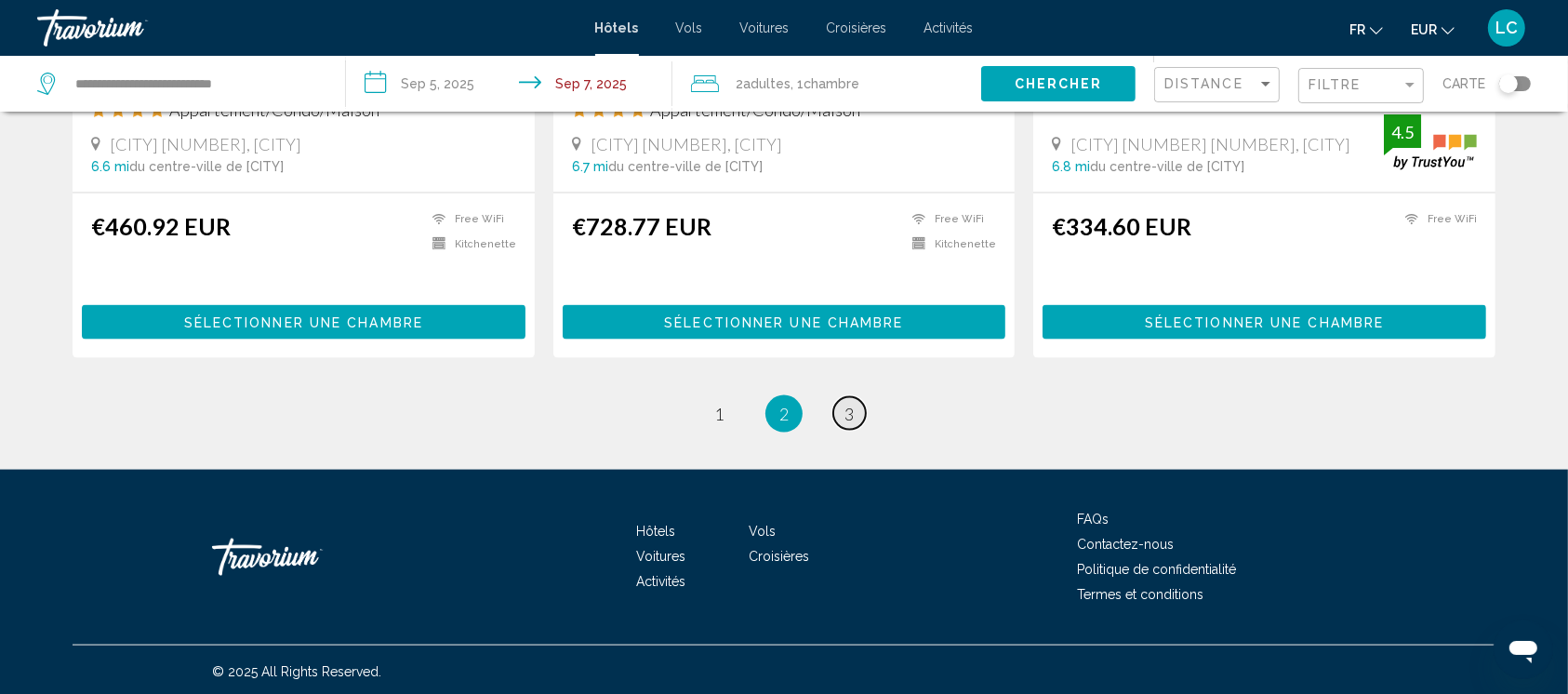 click on "3" at bounding box center [849, 414] 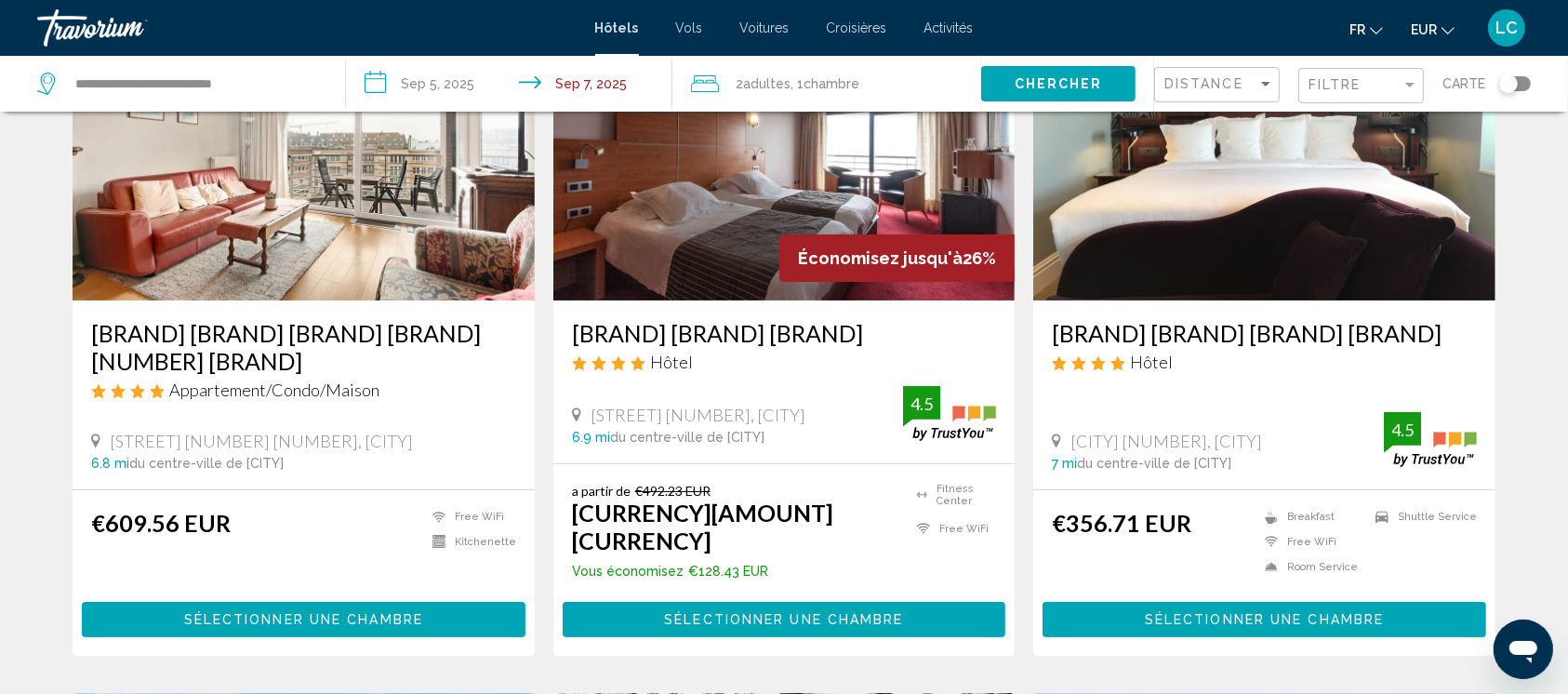 scroll, scrollTop: 0, scrollLeft: 0, axis: both 